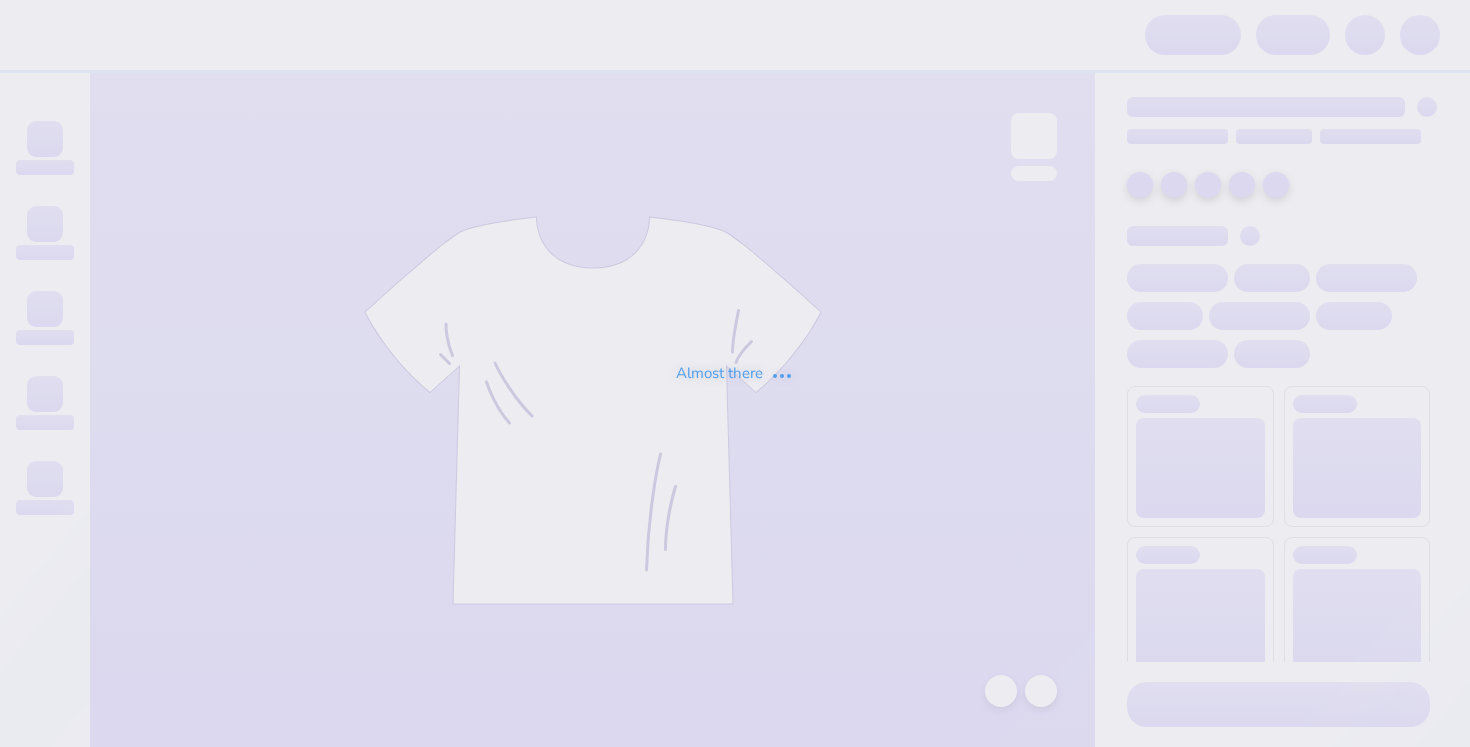 scroll, scrollTop: 0, scrollLeft: 0, axis: both 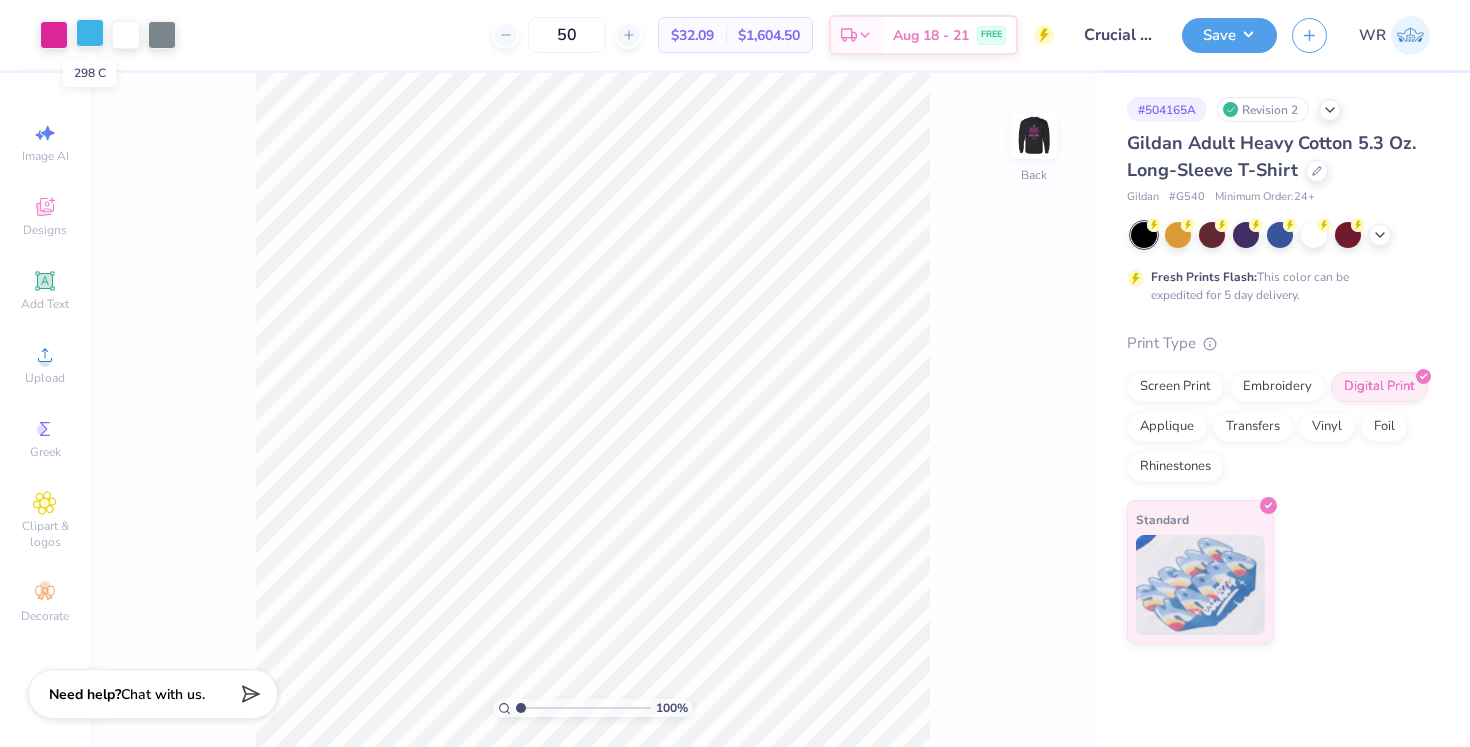 click at bounding box center [90, 33] 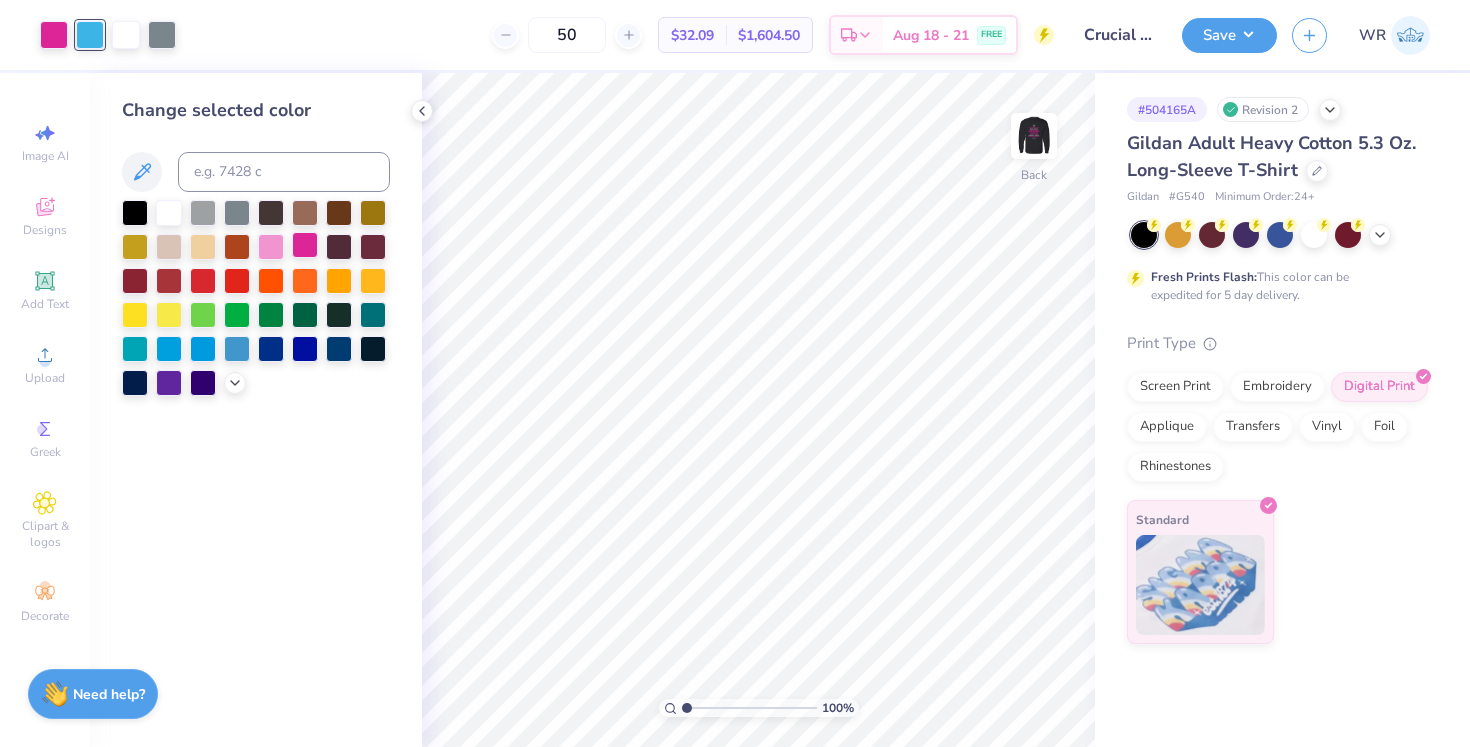 click at bounding box center (305, 245) 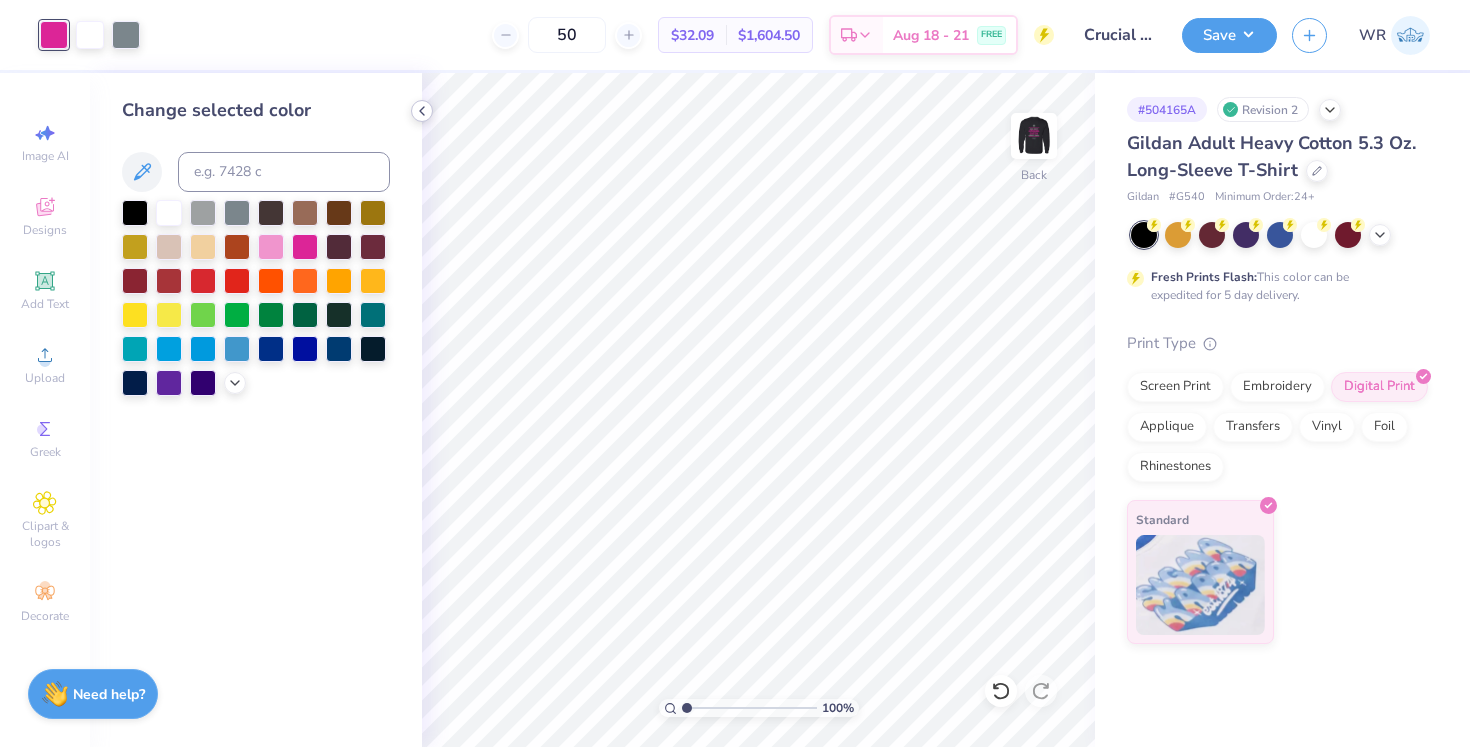 click 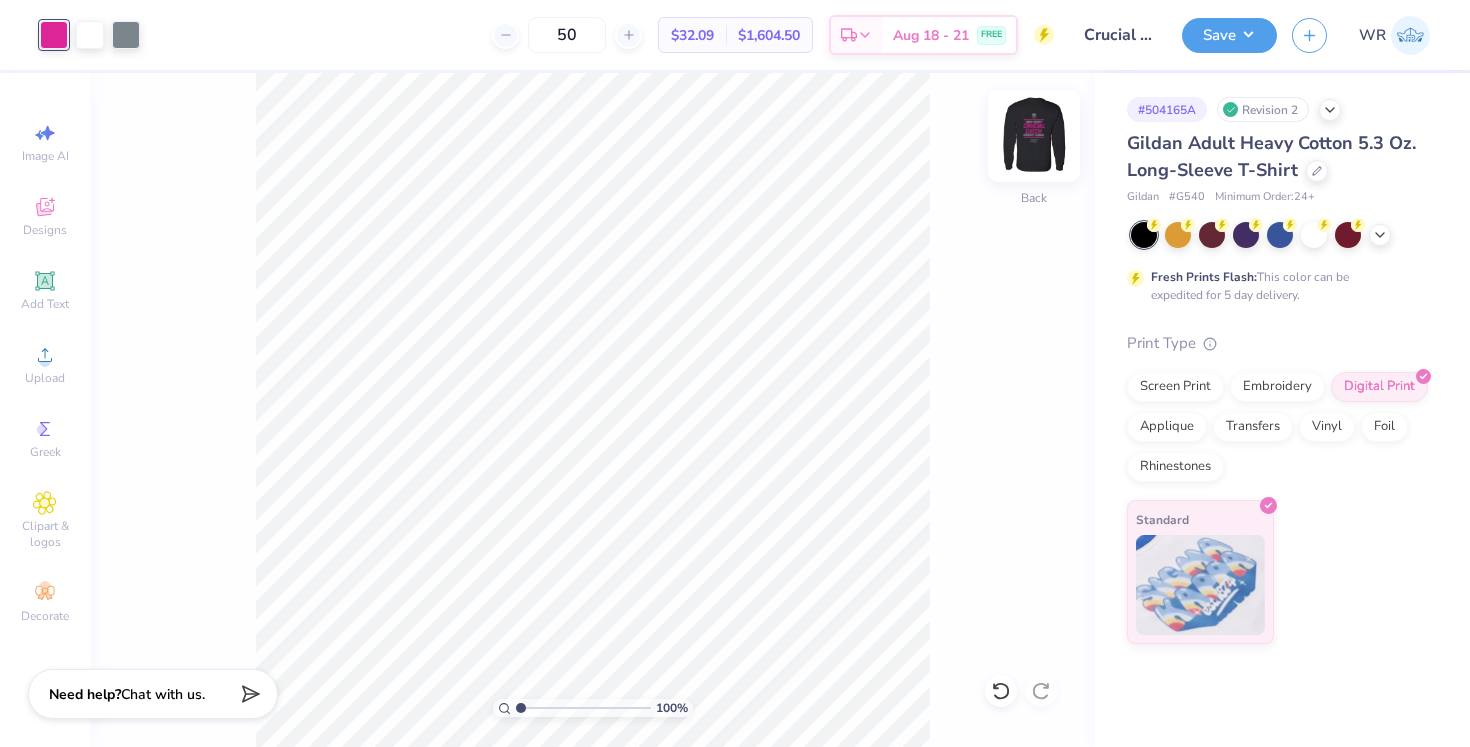 click at bounding box center [1034, 136] 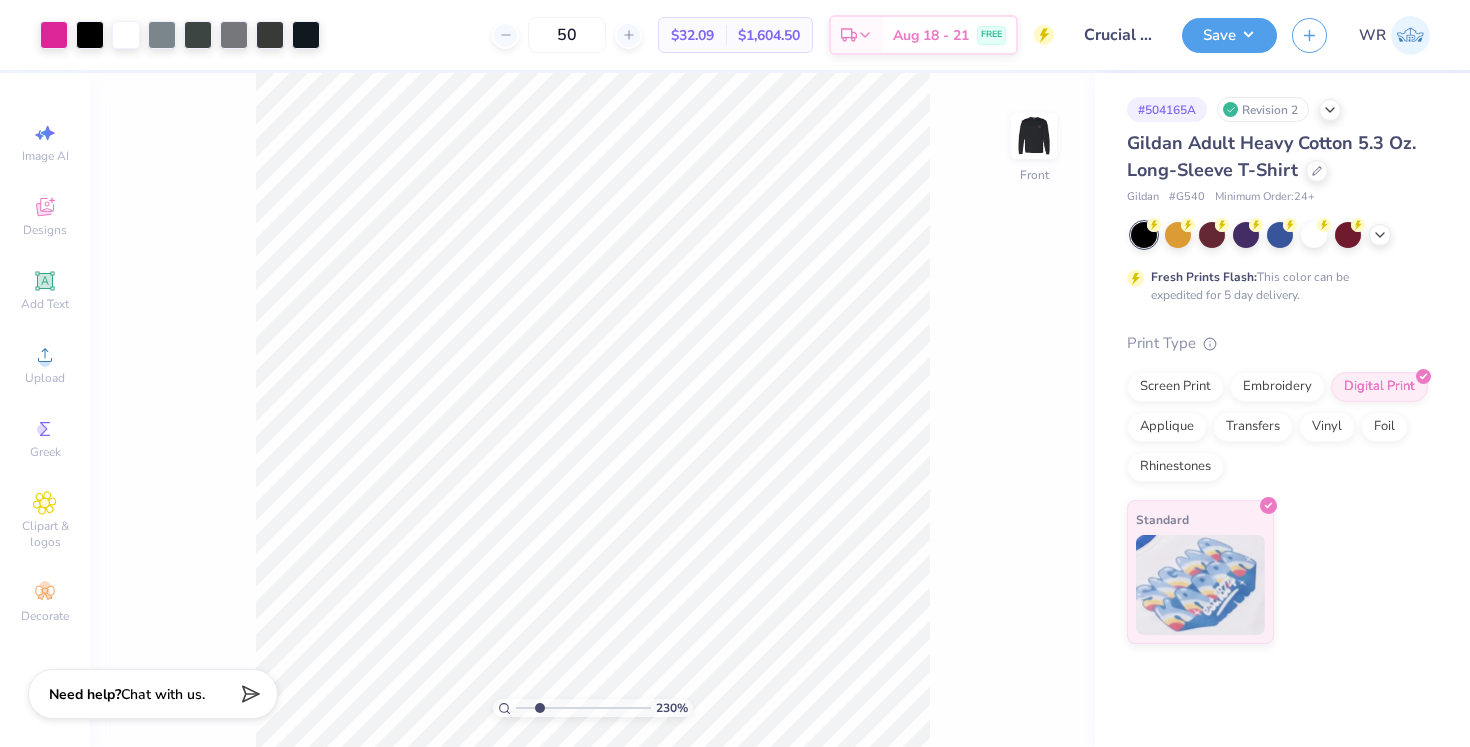type on "2.38" 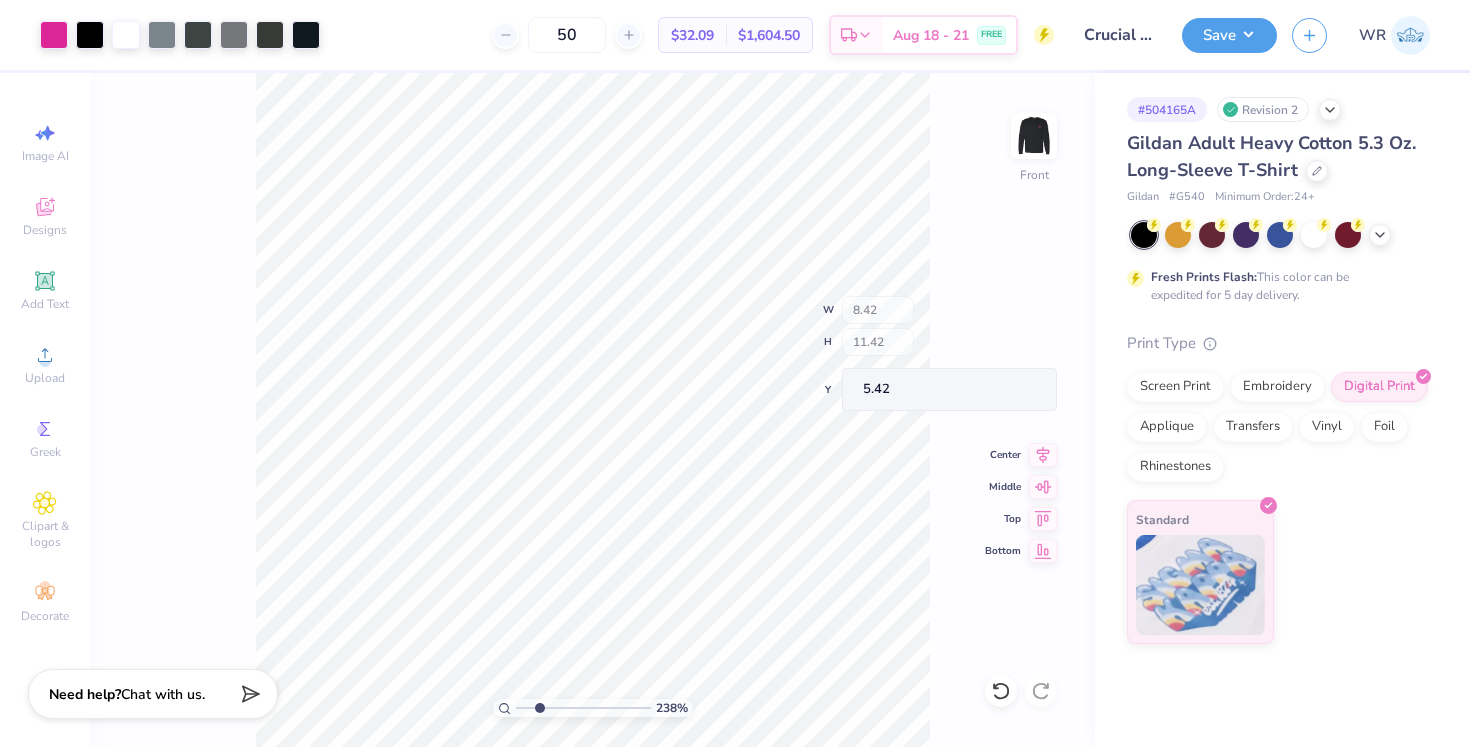 type on "0.33" 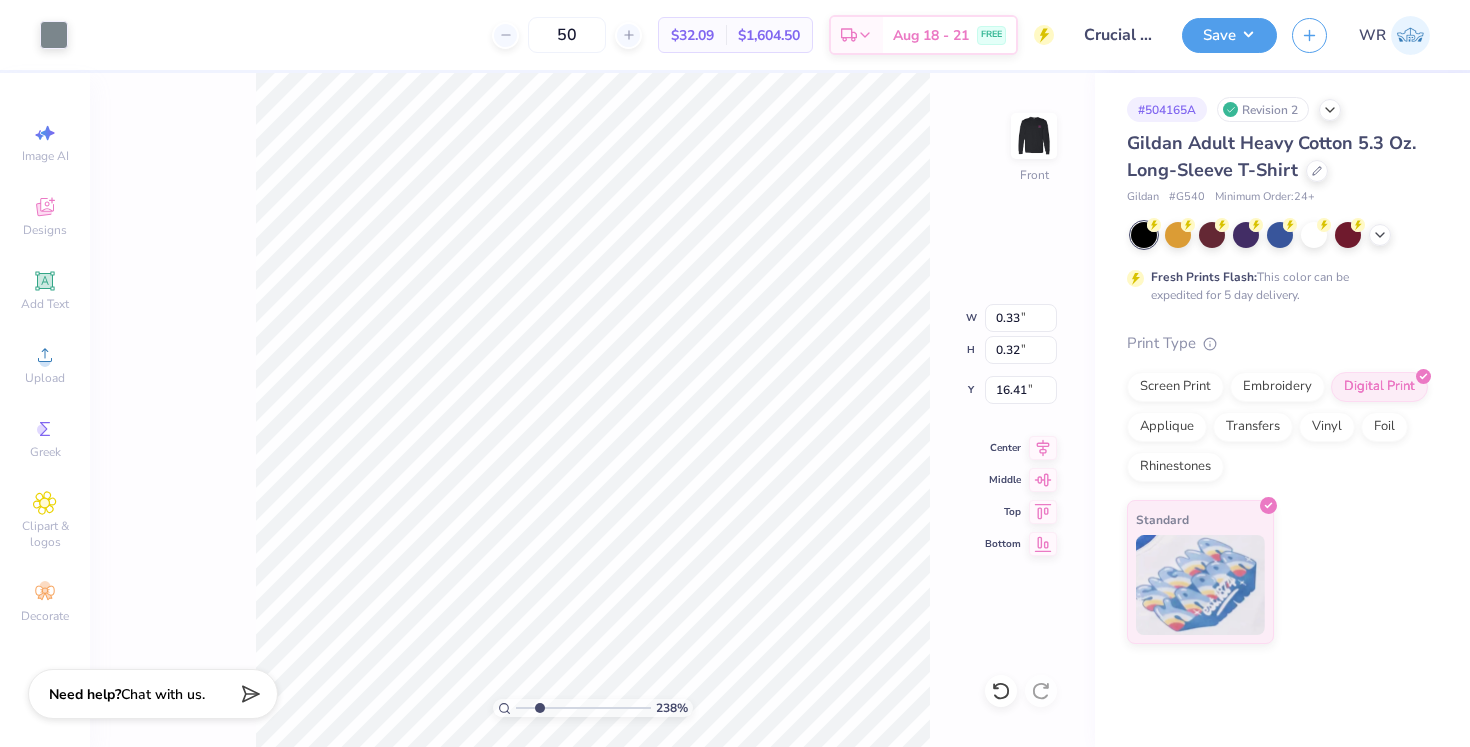 type on "0.43" 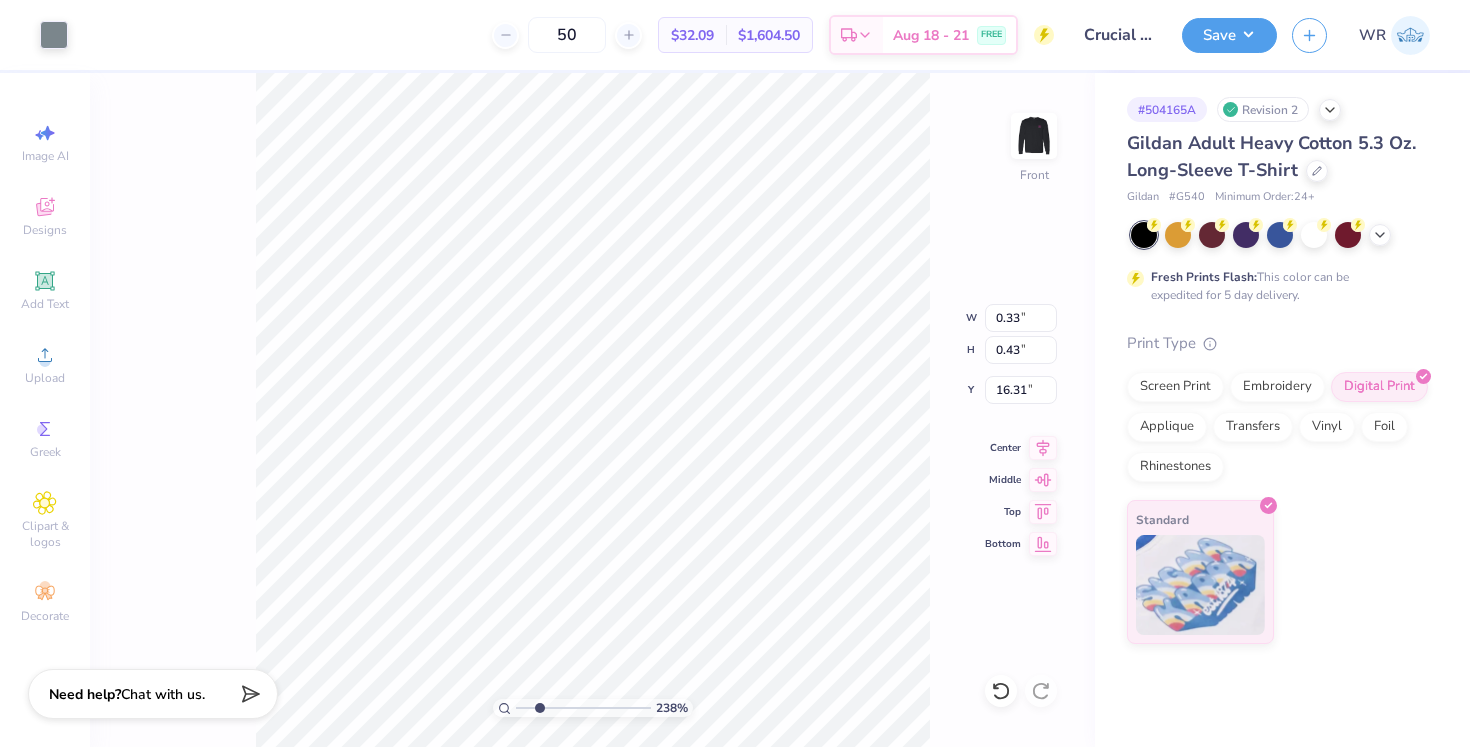 type on "0.09" 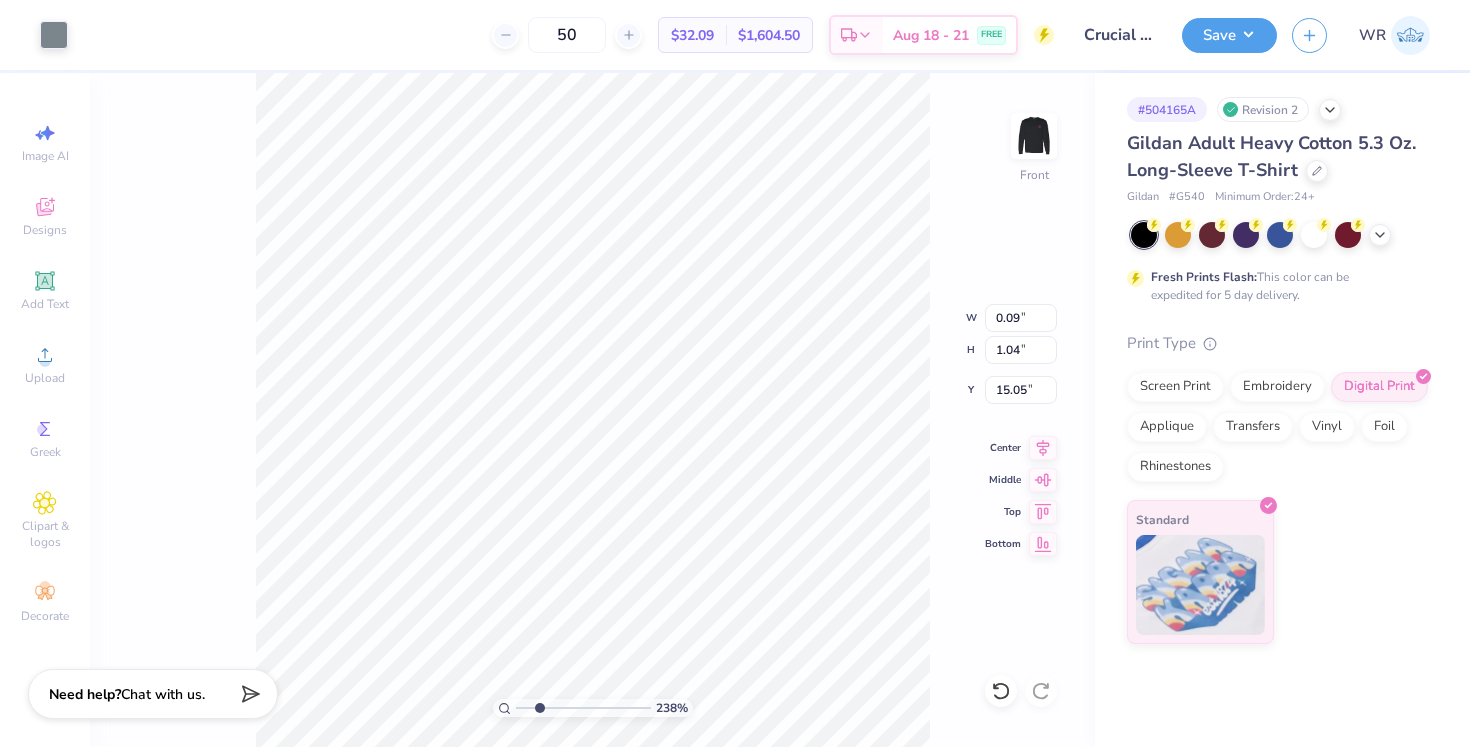 click on "238  % Front W 0.09 0.09 " H 1.04 1.04 " Y 15.05 15.05 " Center Middle Top Bottom" at bounding box center [592, 410] 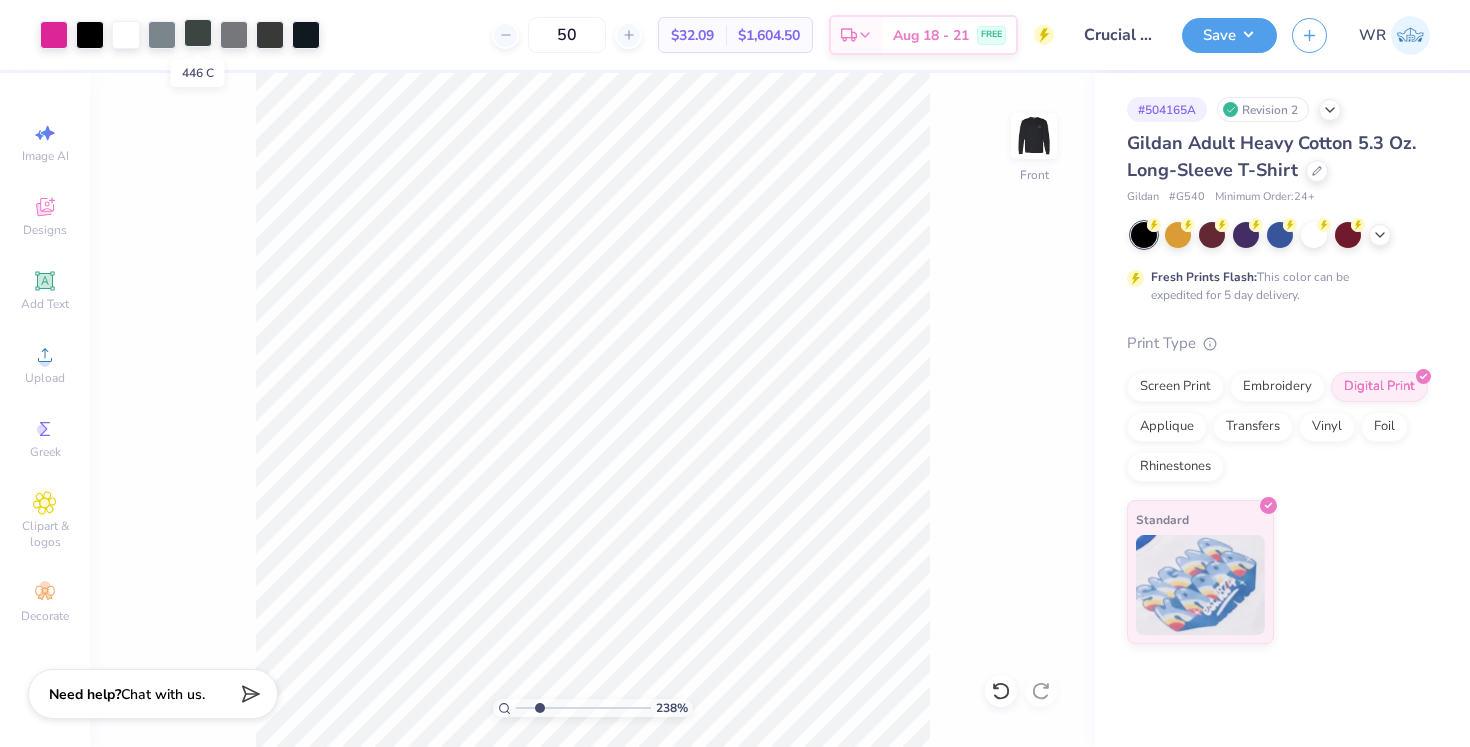 click at bounding box center (198, 33) 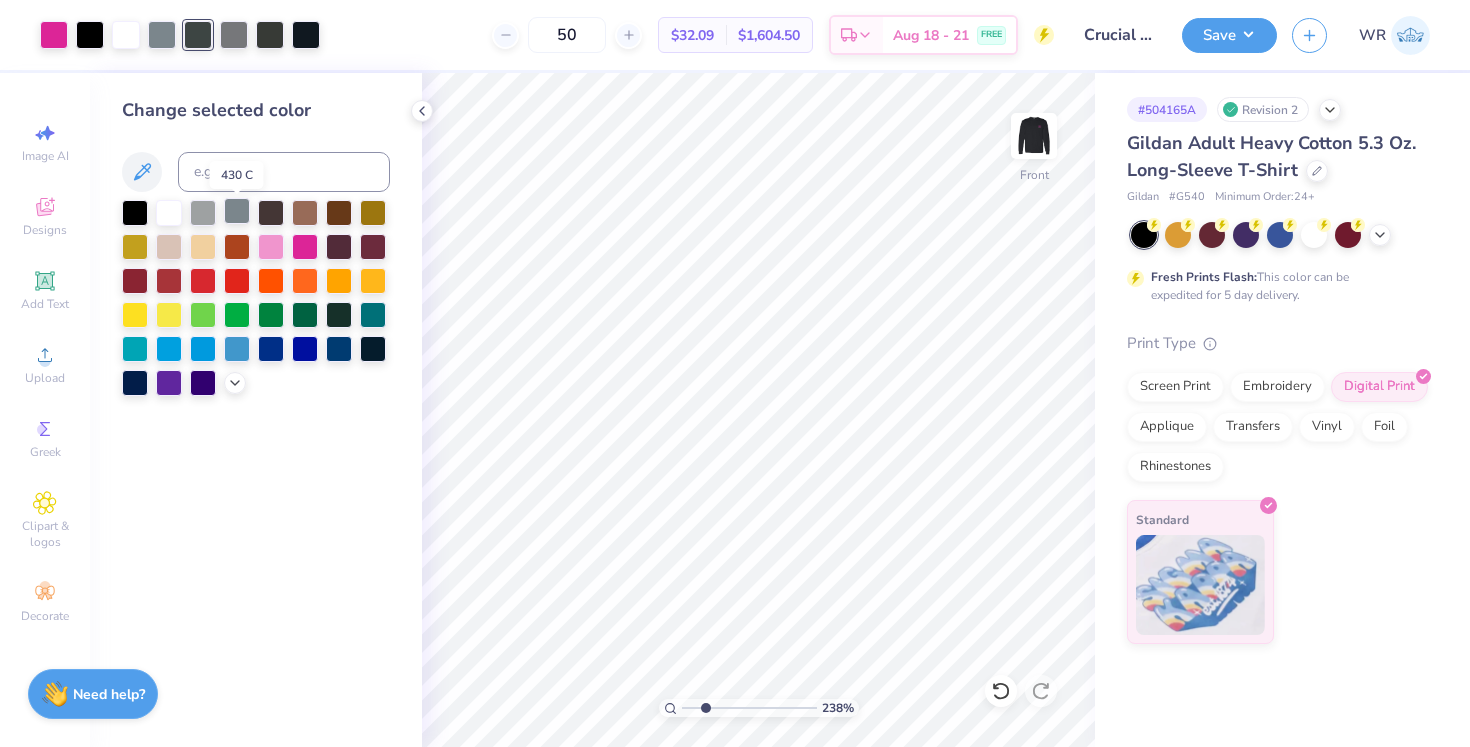 click at bounding box center [237, 211] 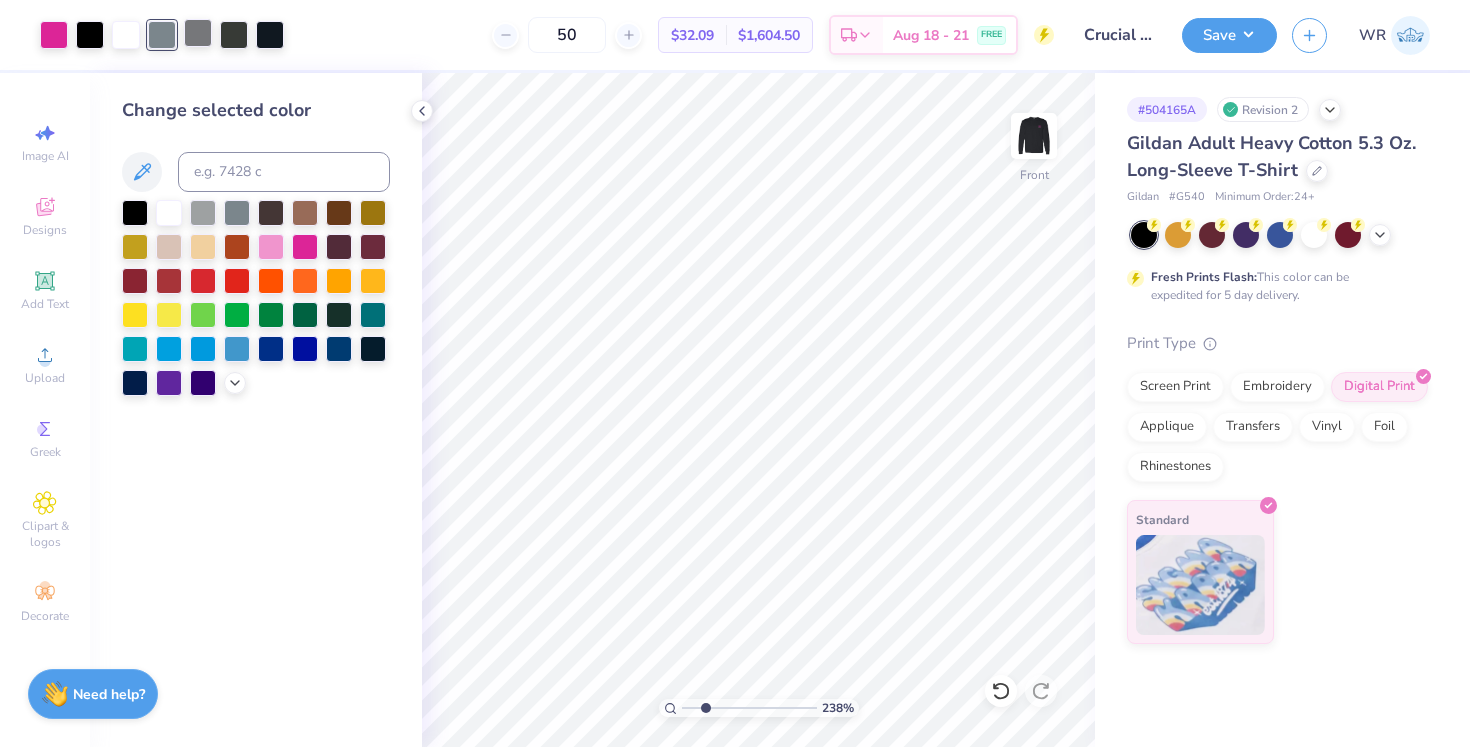 click at bounding box center (198, 33) 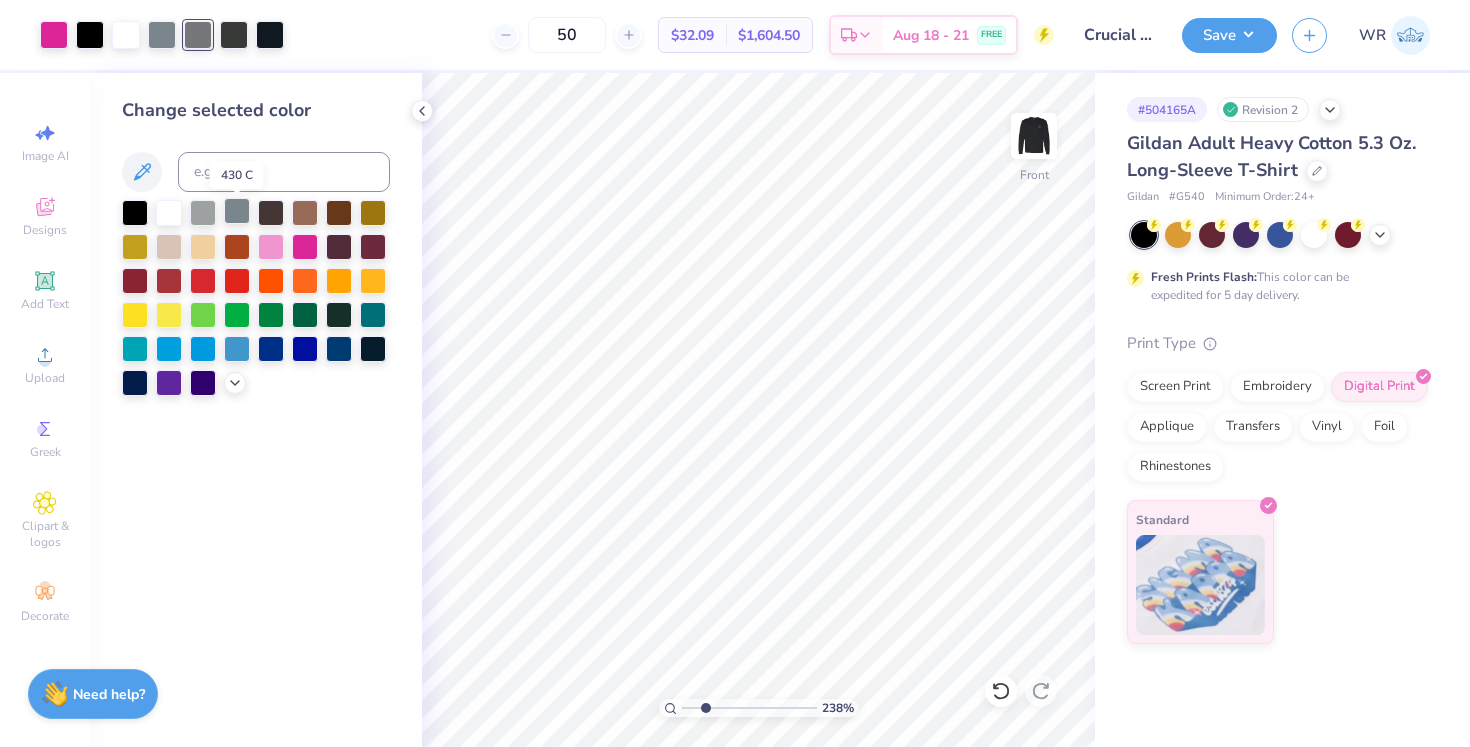 click at bounding box center (237, 211) 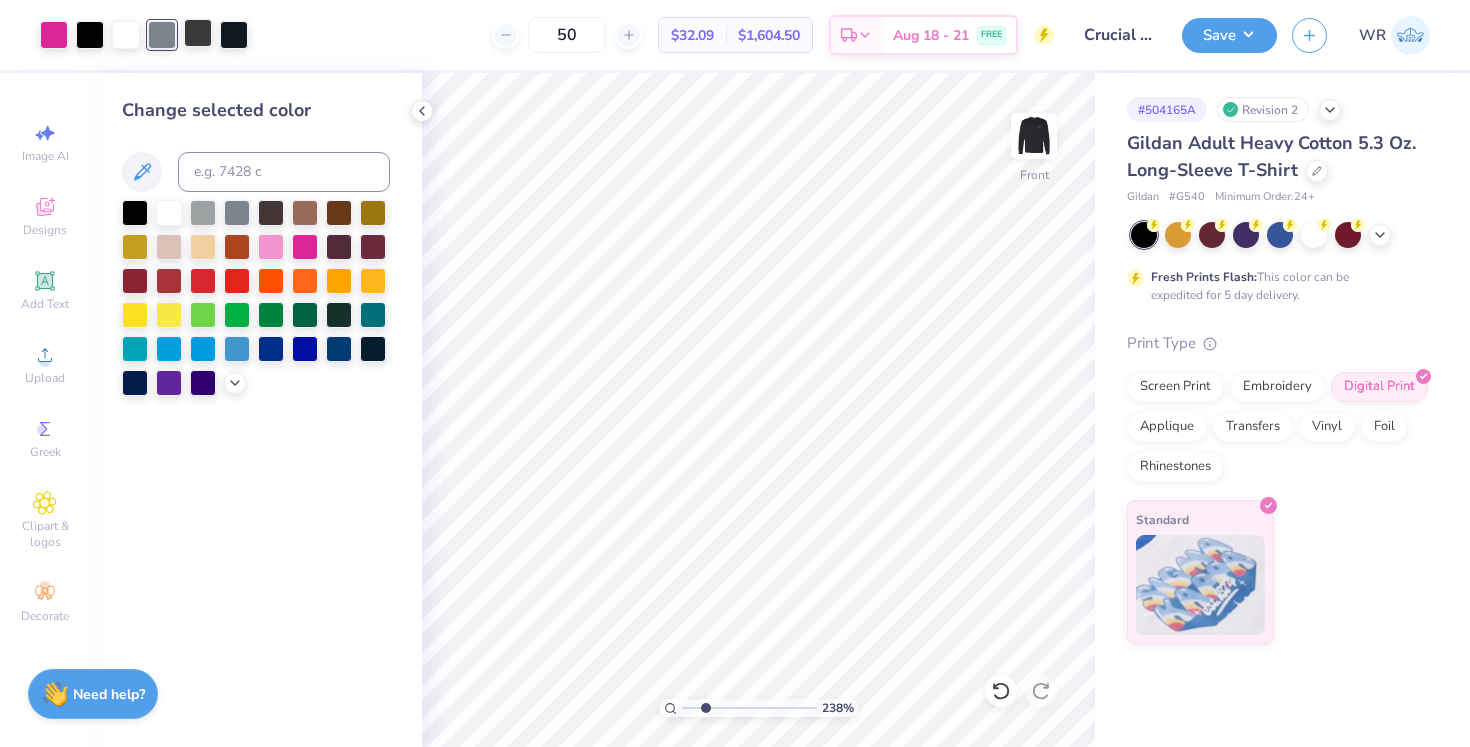 click at bounding box center (198, 33) 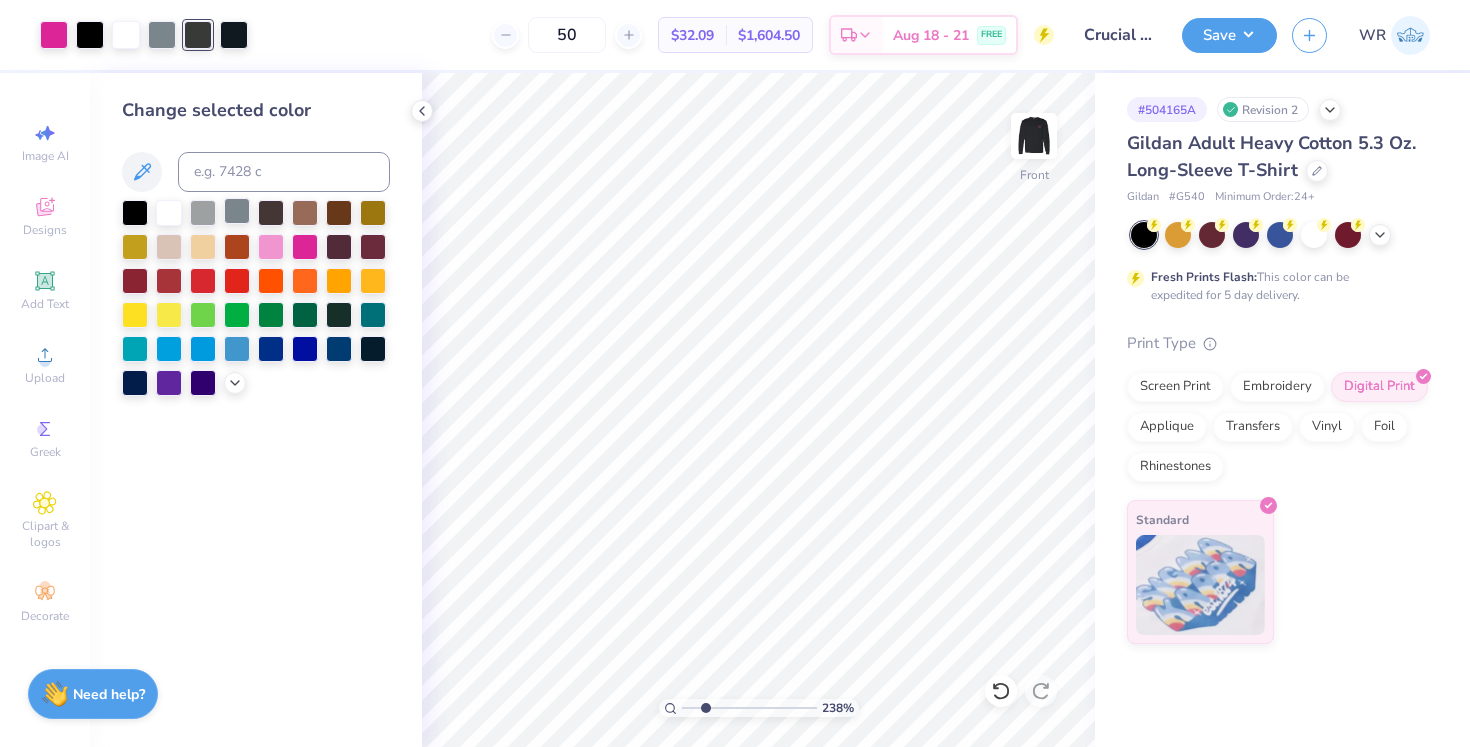 click at bounding box center [237, 211] 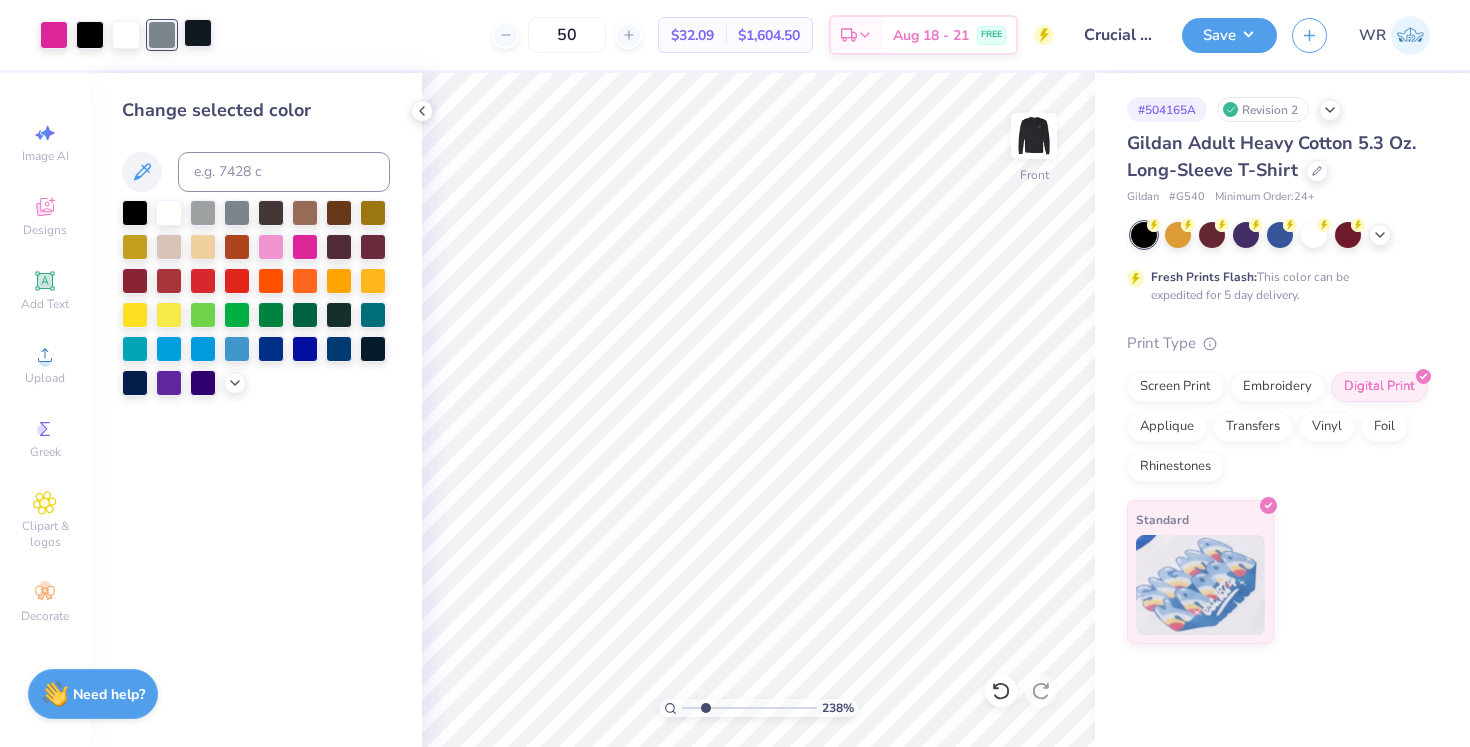 click at bounding box center [198, 33] 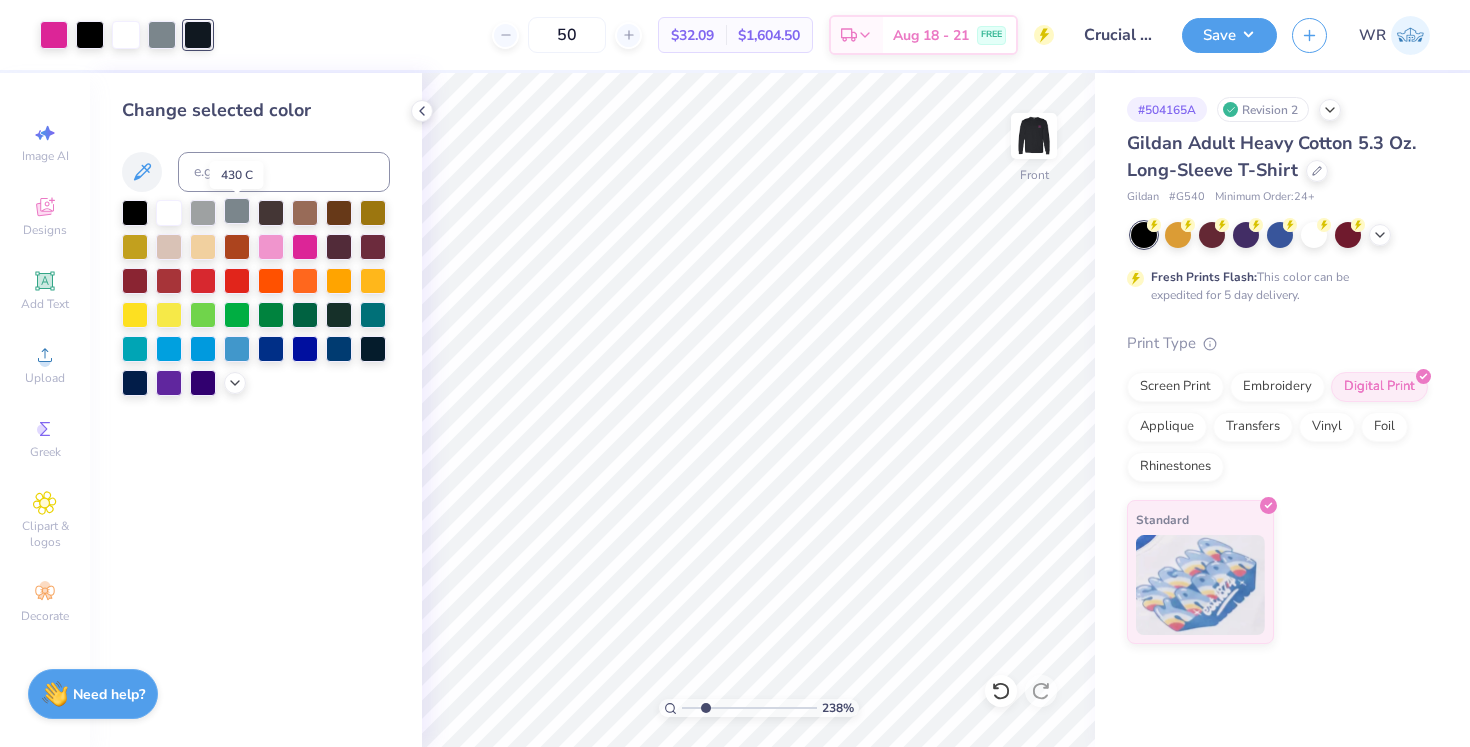 click at bounding box center (237, 211) 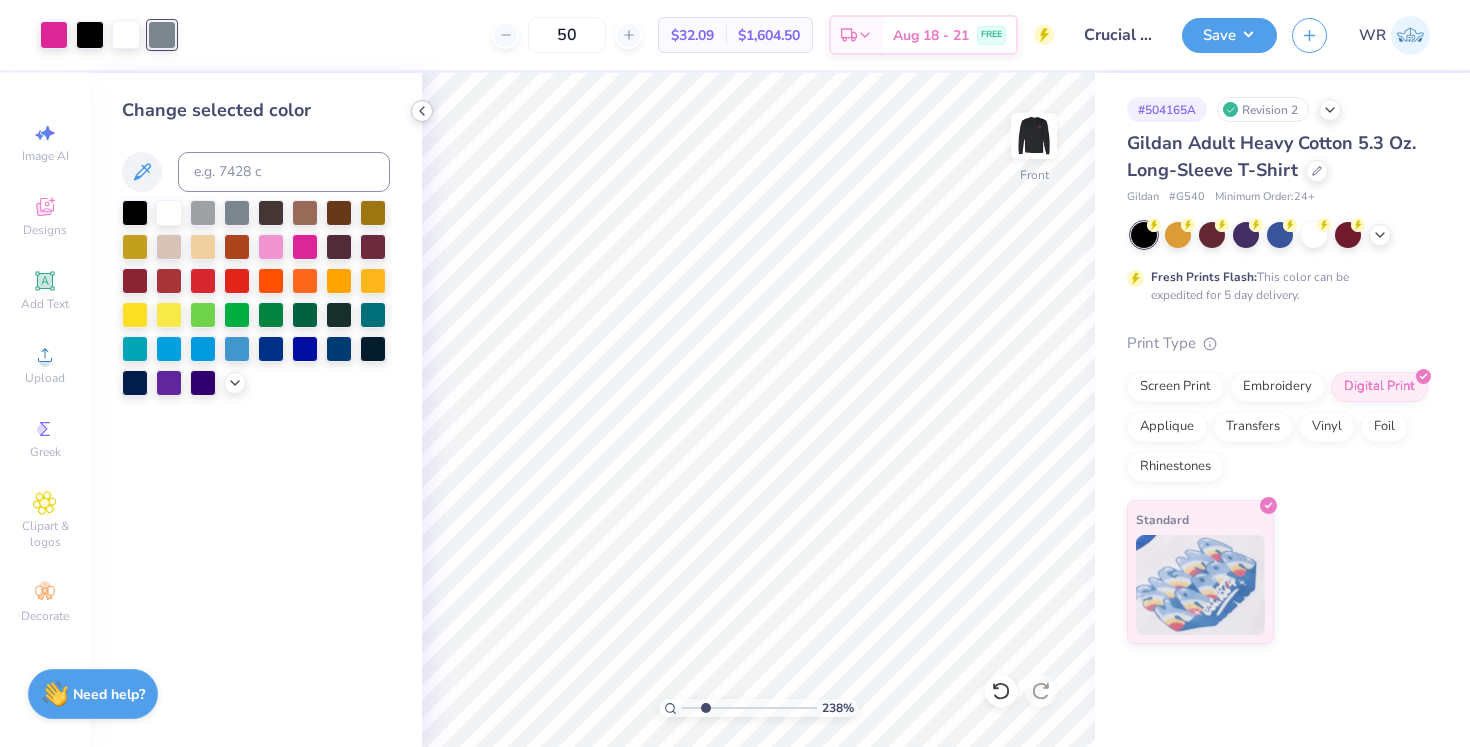 click 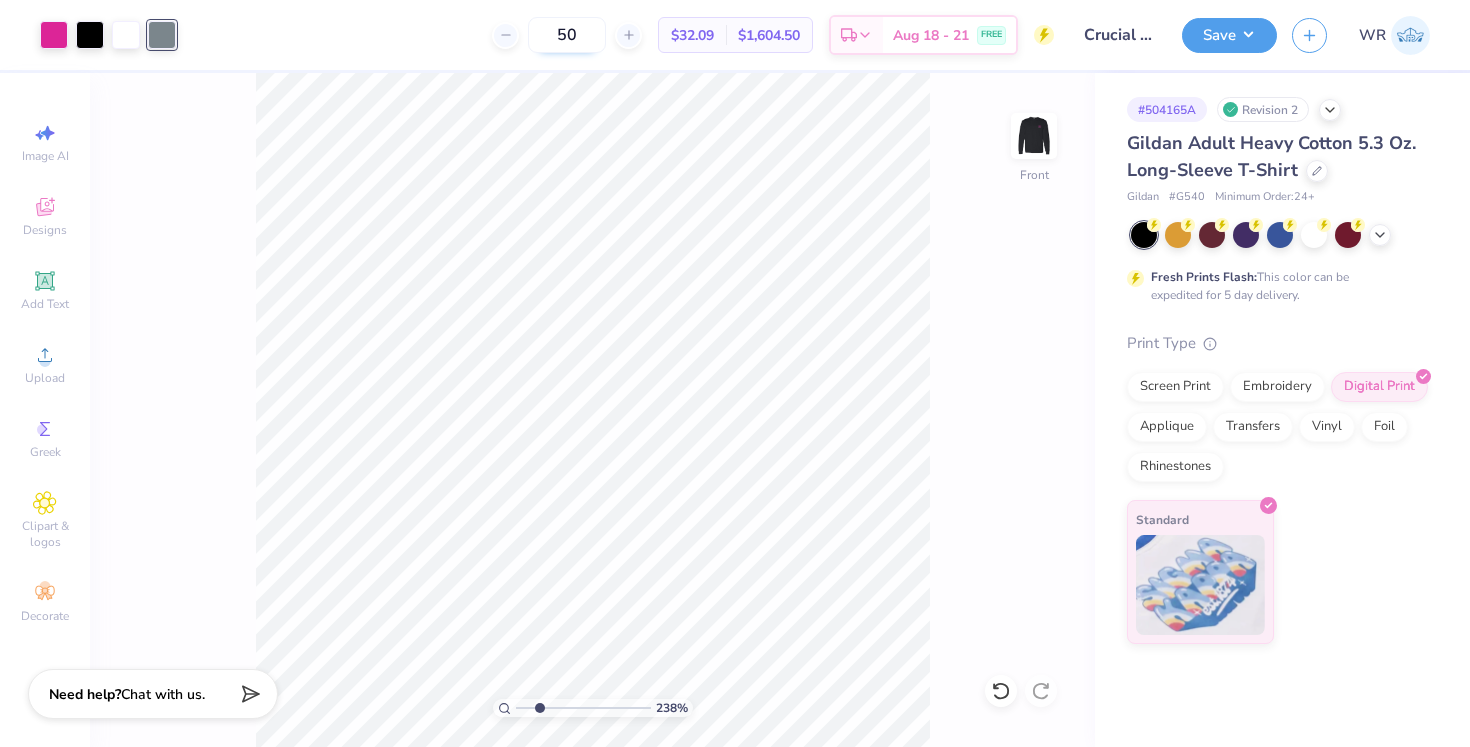 click on "50" at bounding box center [567, 35] 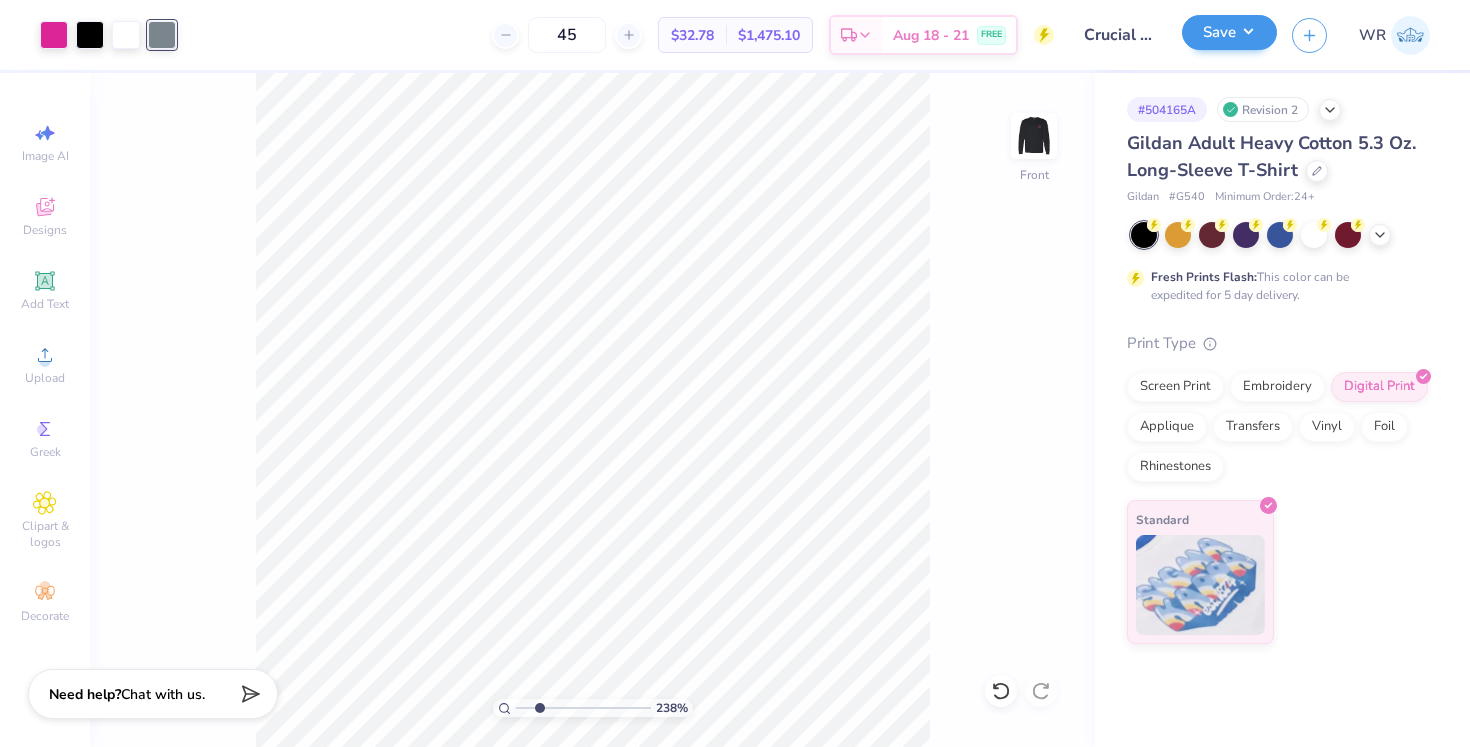 type on "45" 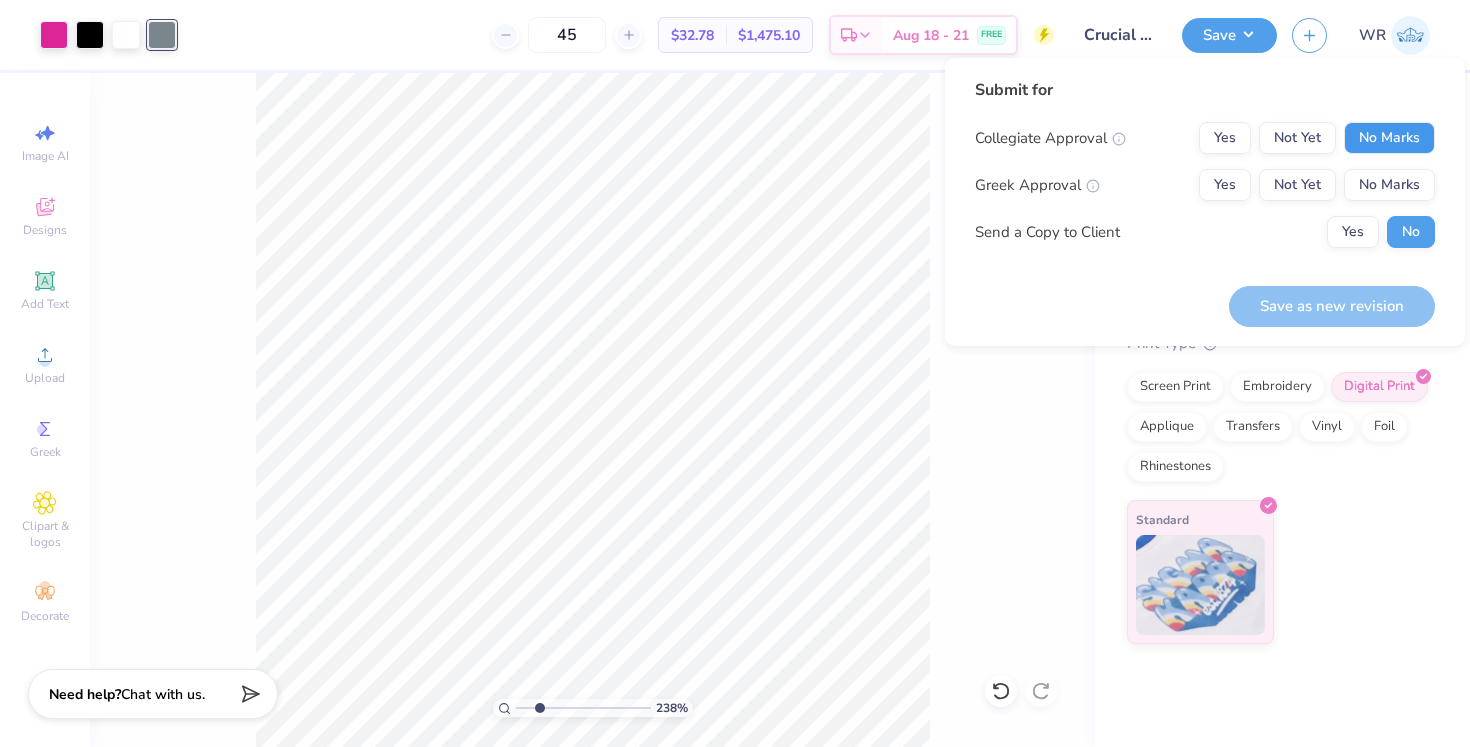 click on "No Marks" at bounding box center (1389, 138) 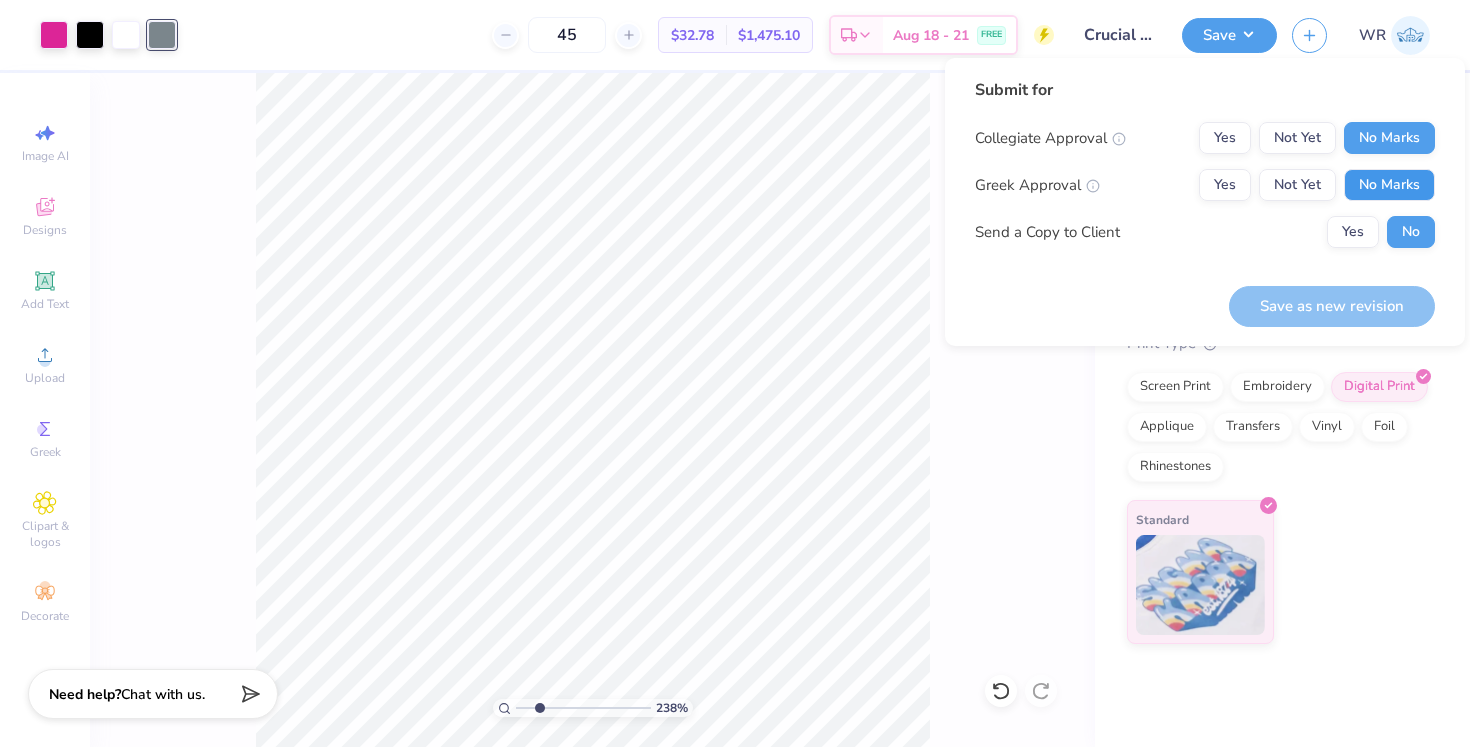 click on "No Marks" at bounding box center [1389, 185] 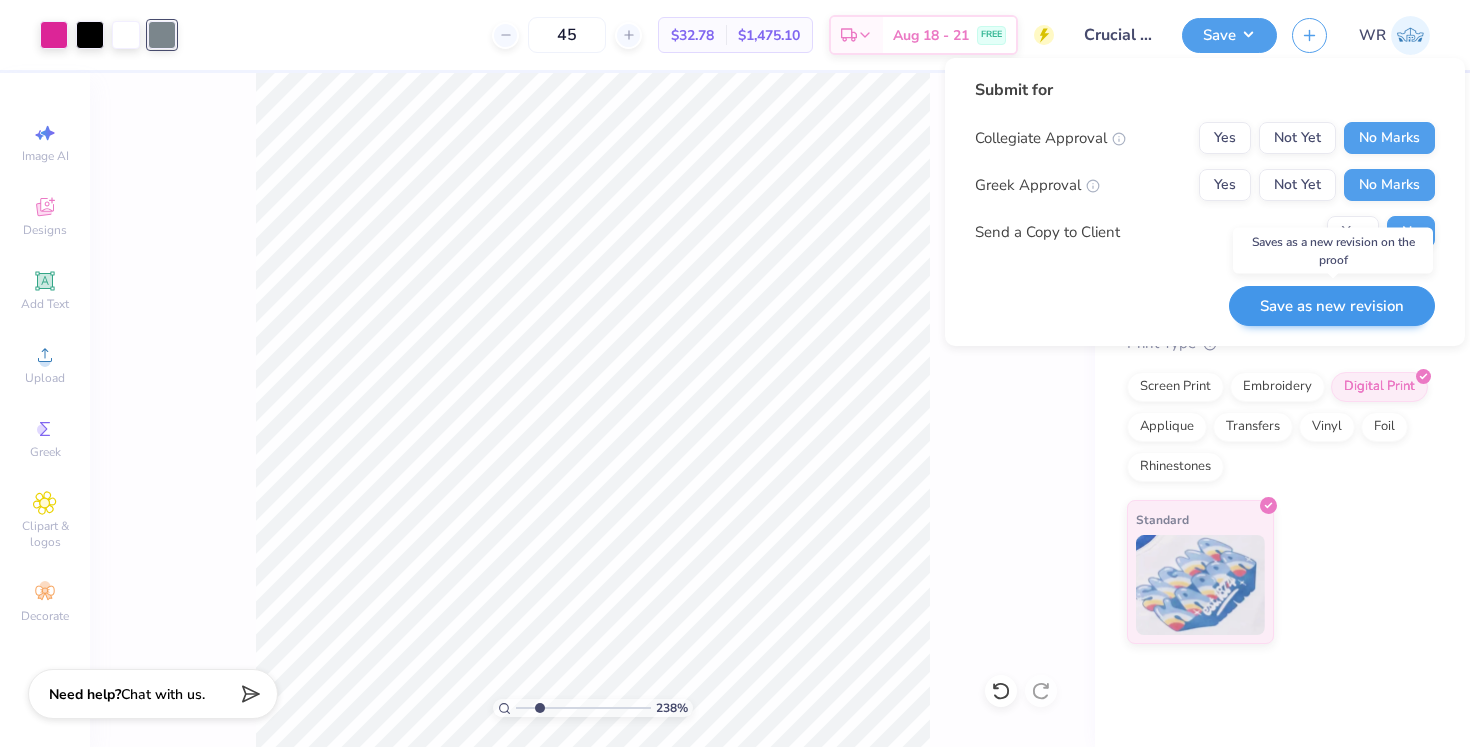 click on "Save as new revision" at bounding box center [1332, 306] 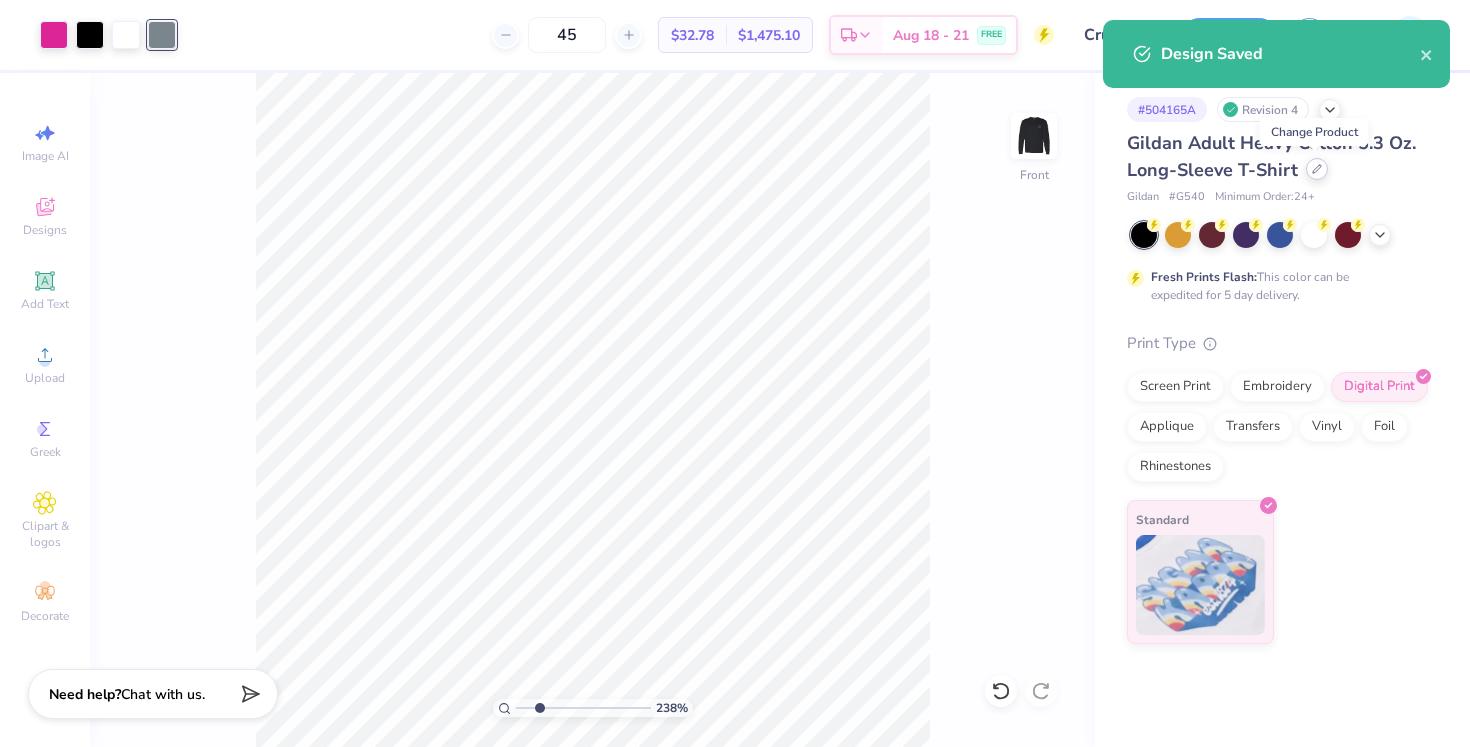 click at bounding box center [1317, 169] 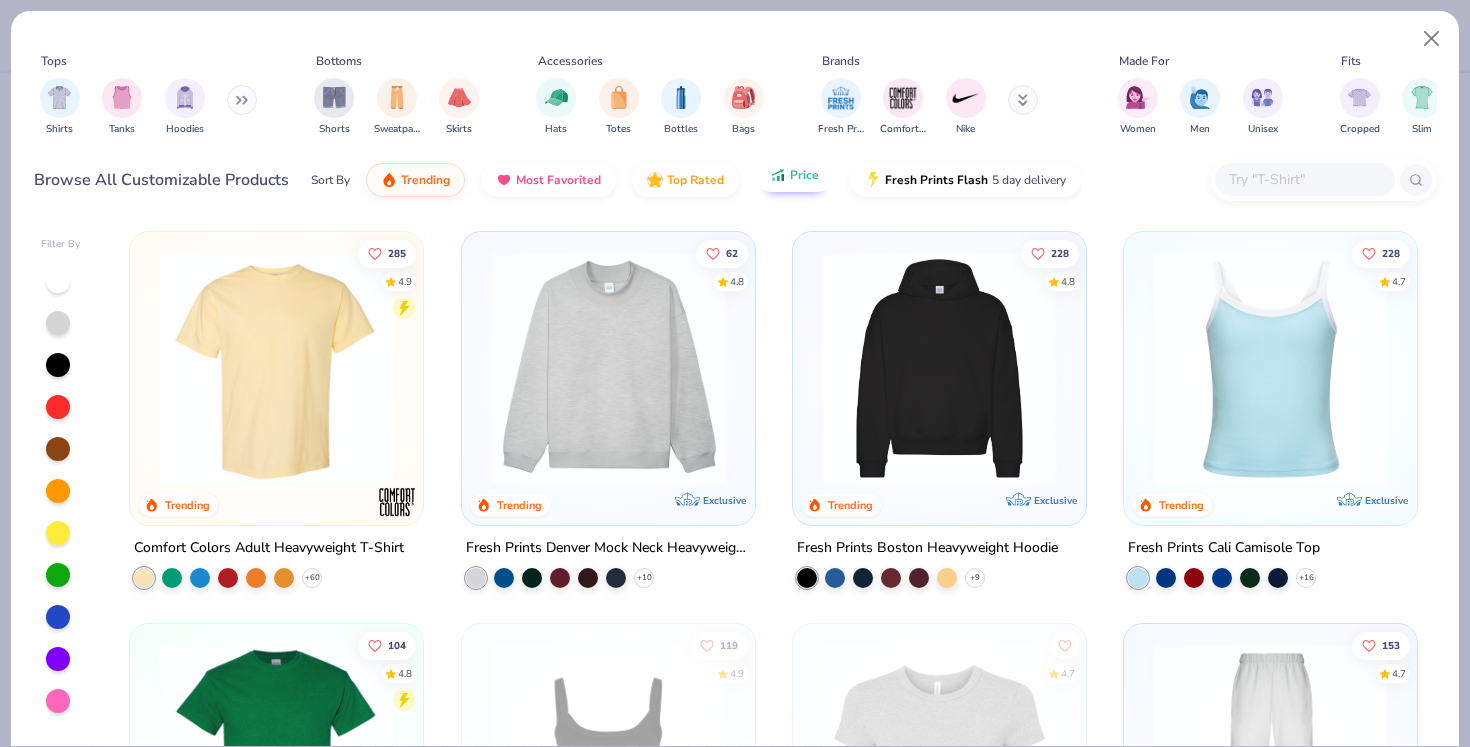 click on "Price" at bounding box center (794, 175) 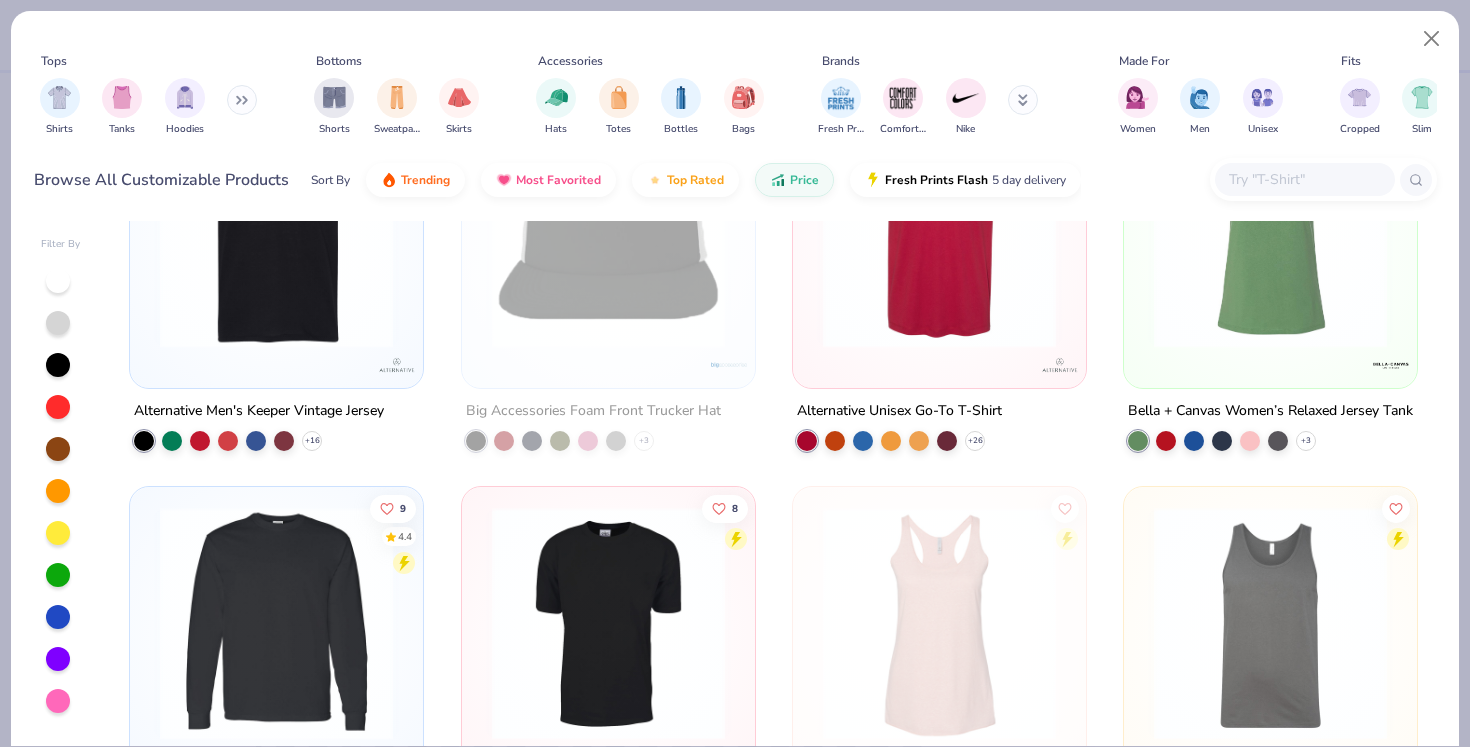 scroll, scrollTop: 7724, scrollLeft: 0, axis: vertical 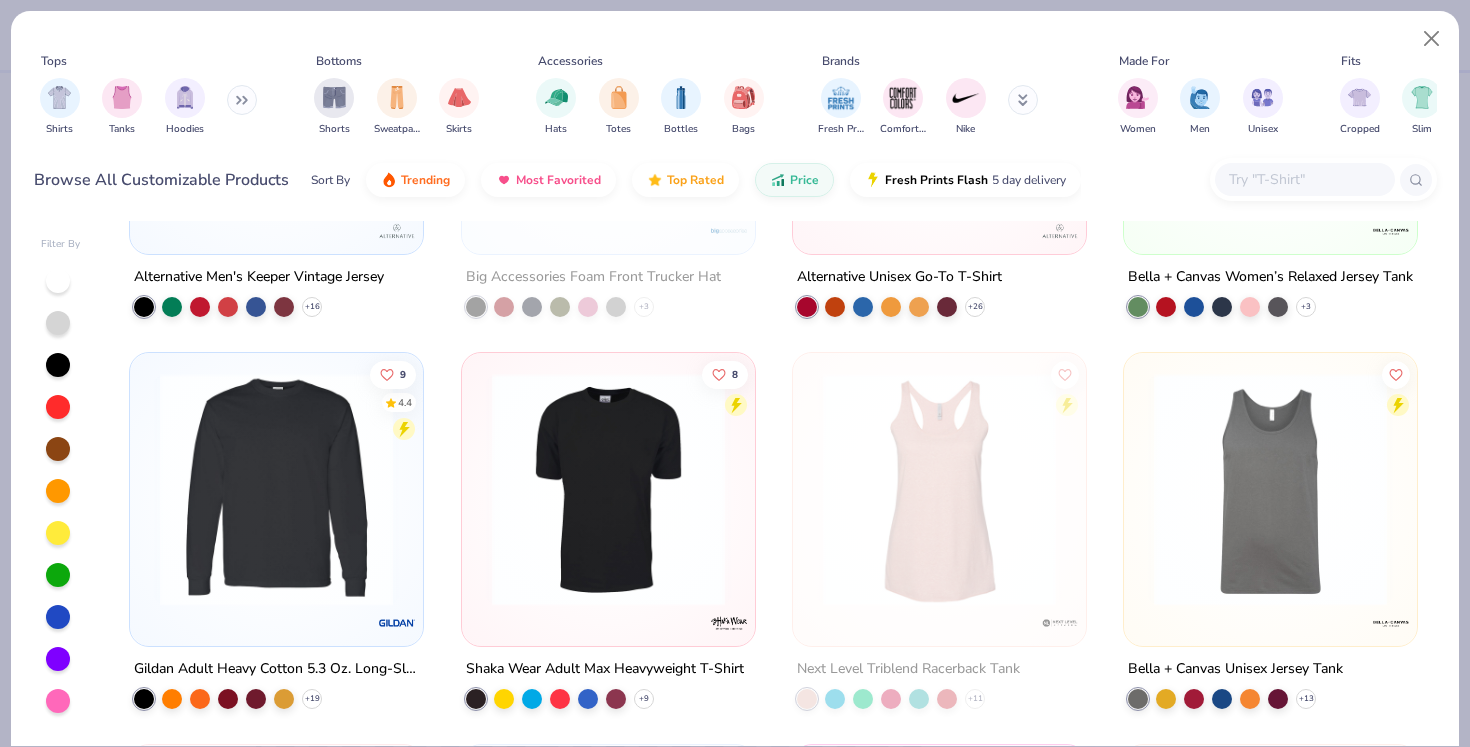 click at bounding box center [276, 489] 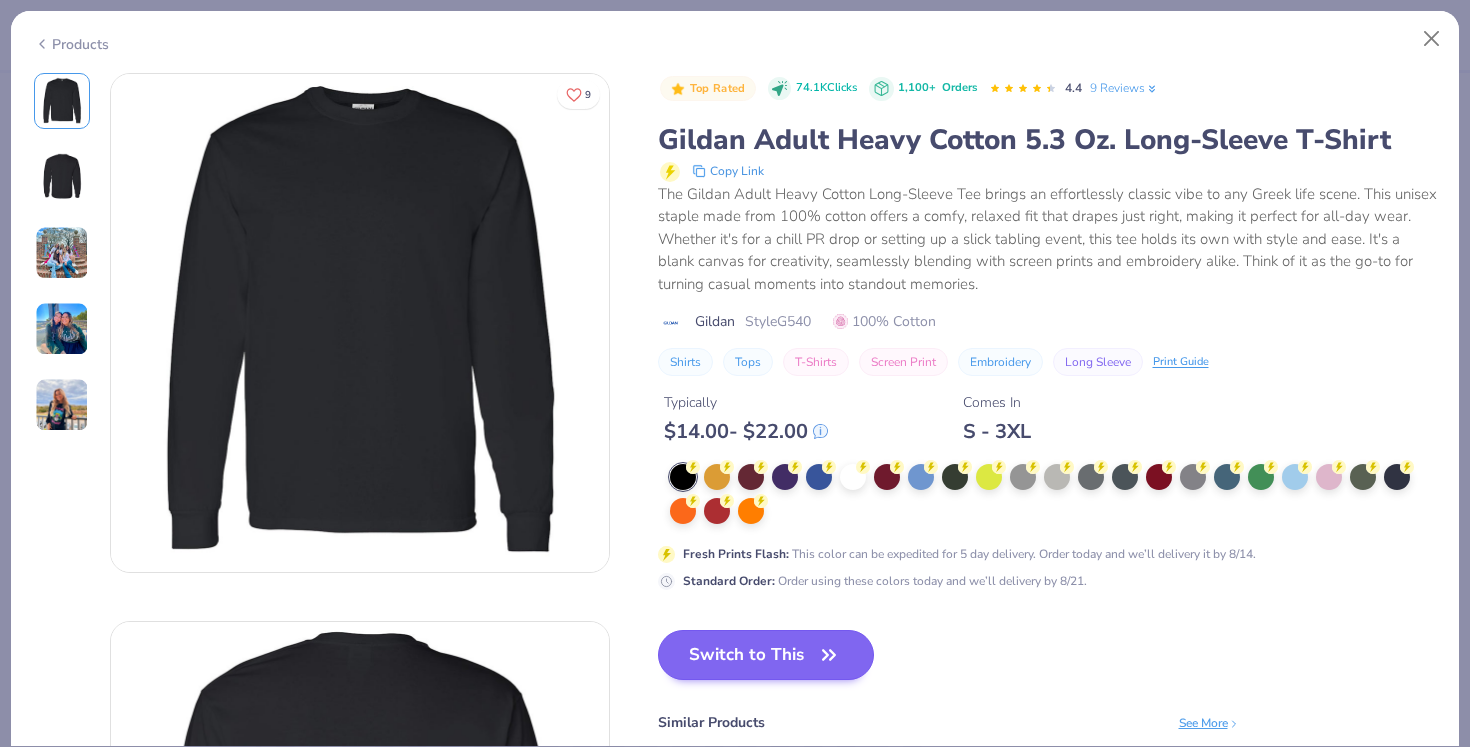 click on "Switch to This" at bounding box center [766, 655] 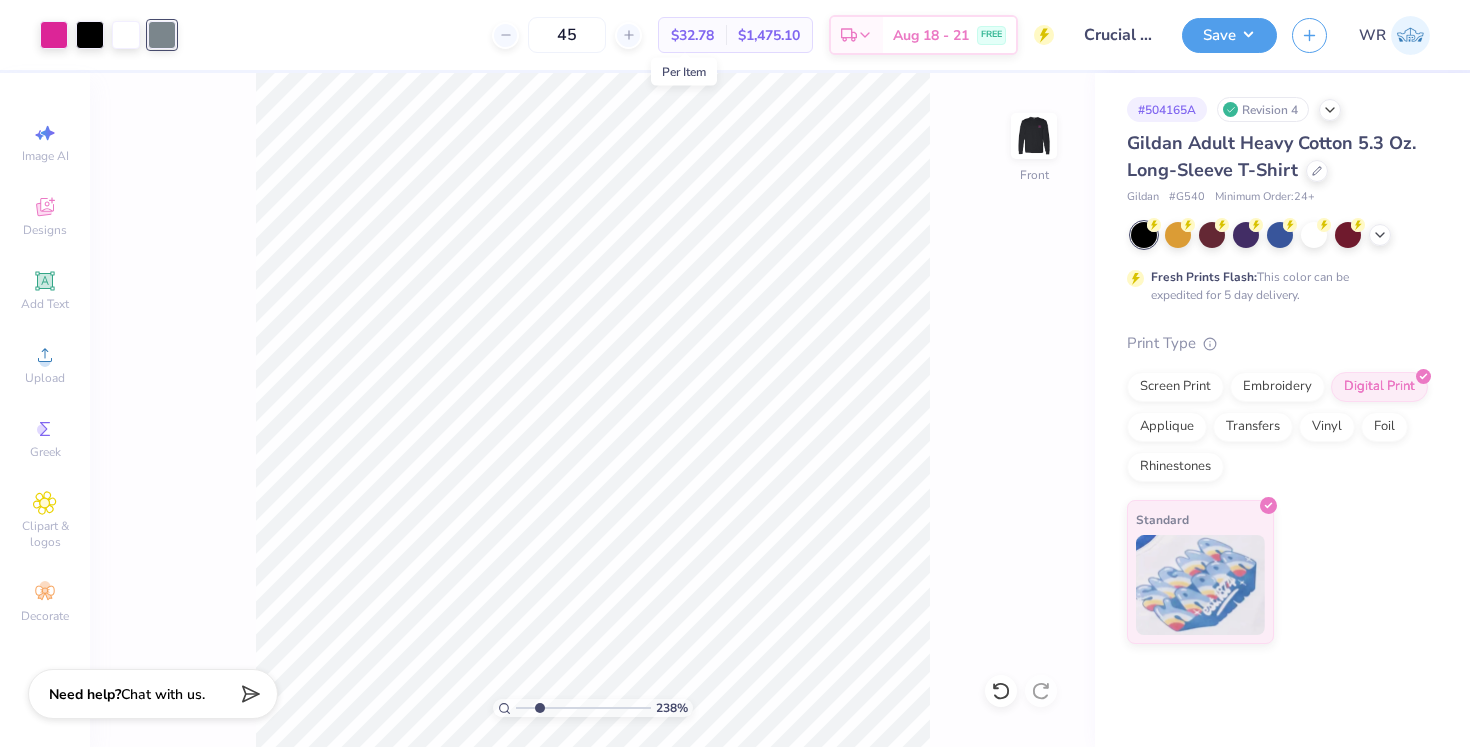 click on "$32.78" at bounding box center [692, 35] 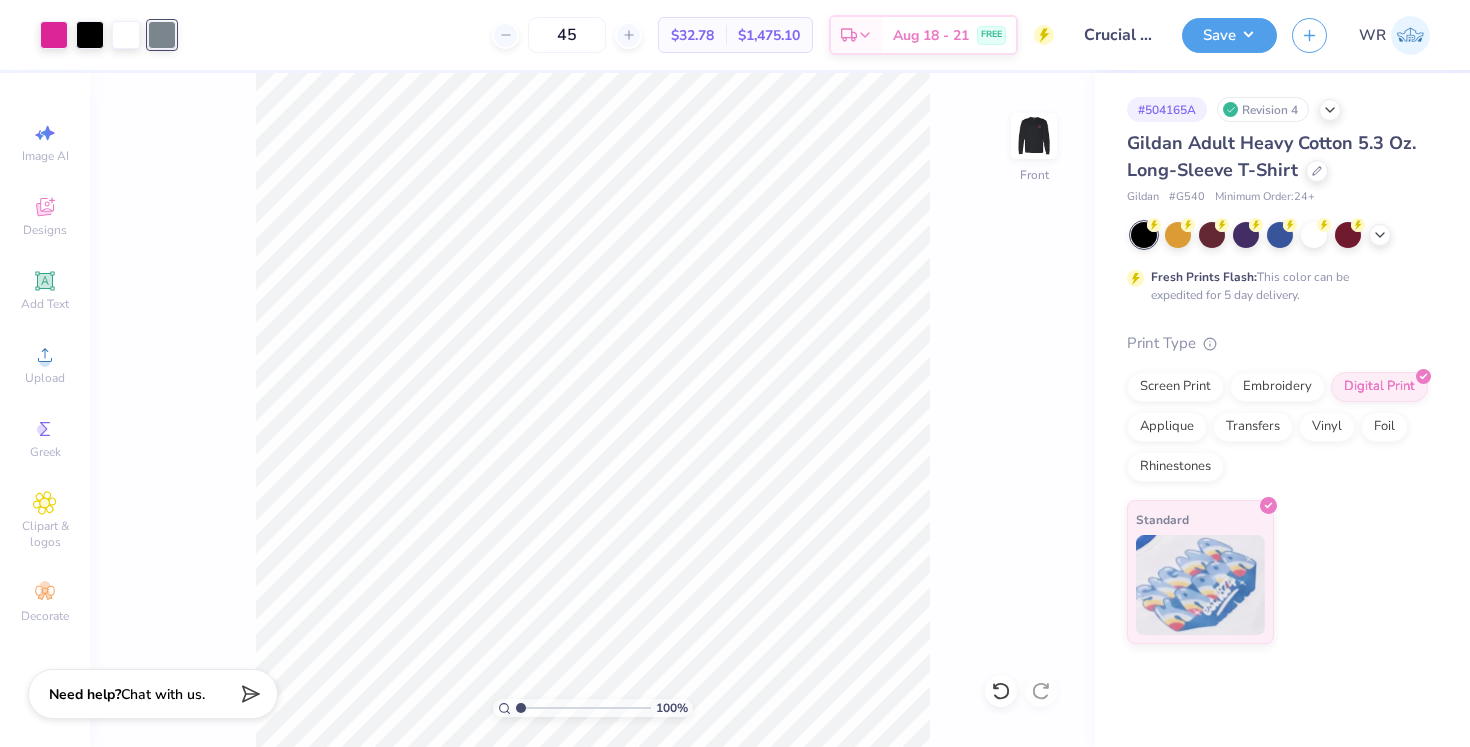drag, startPoint x: 542, startPoint y: 706, endPoint x: 516, endPoint y: 710, distance: 26.305893 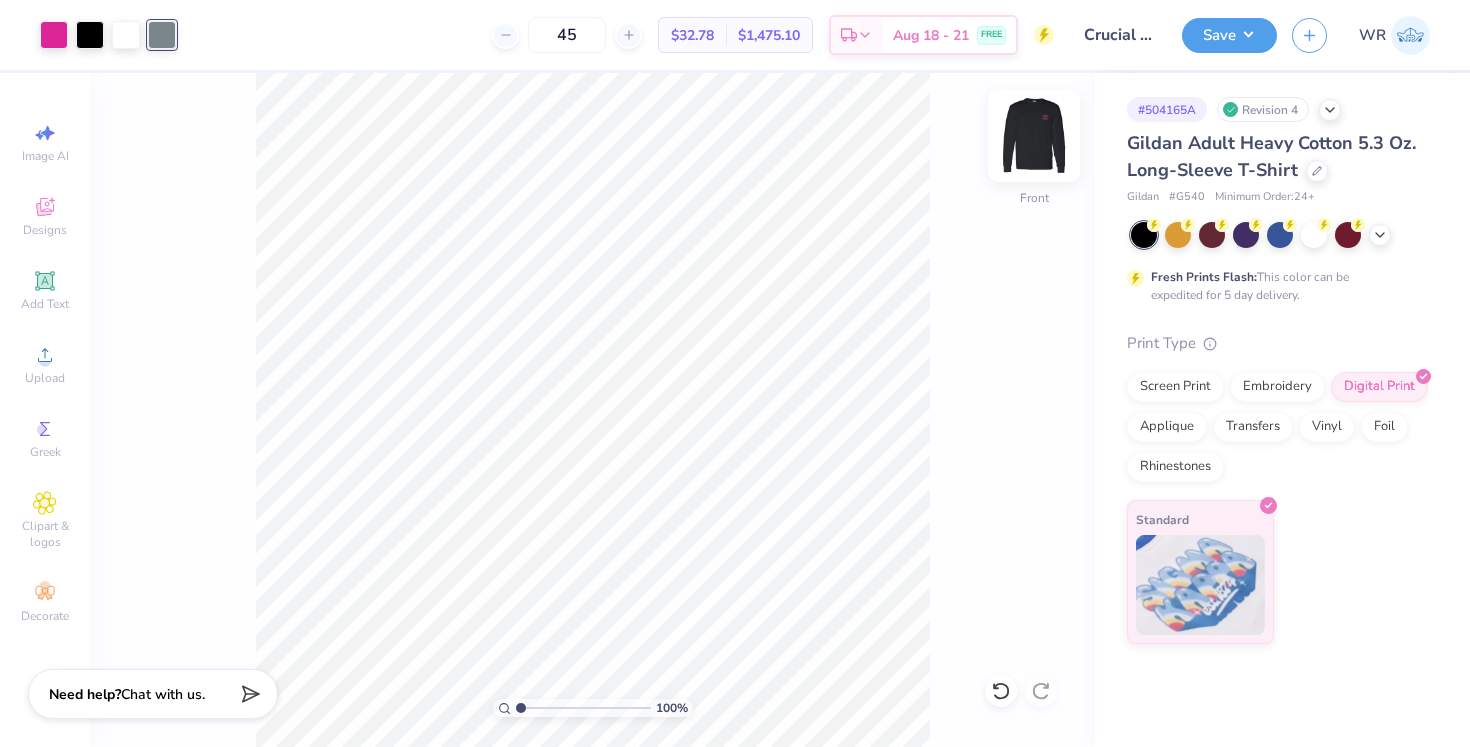 click at bounding box center [1034, 136] 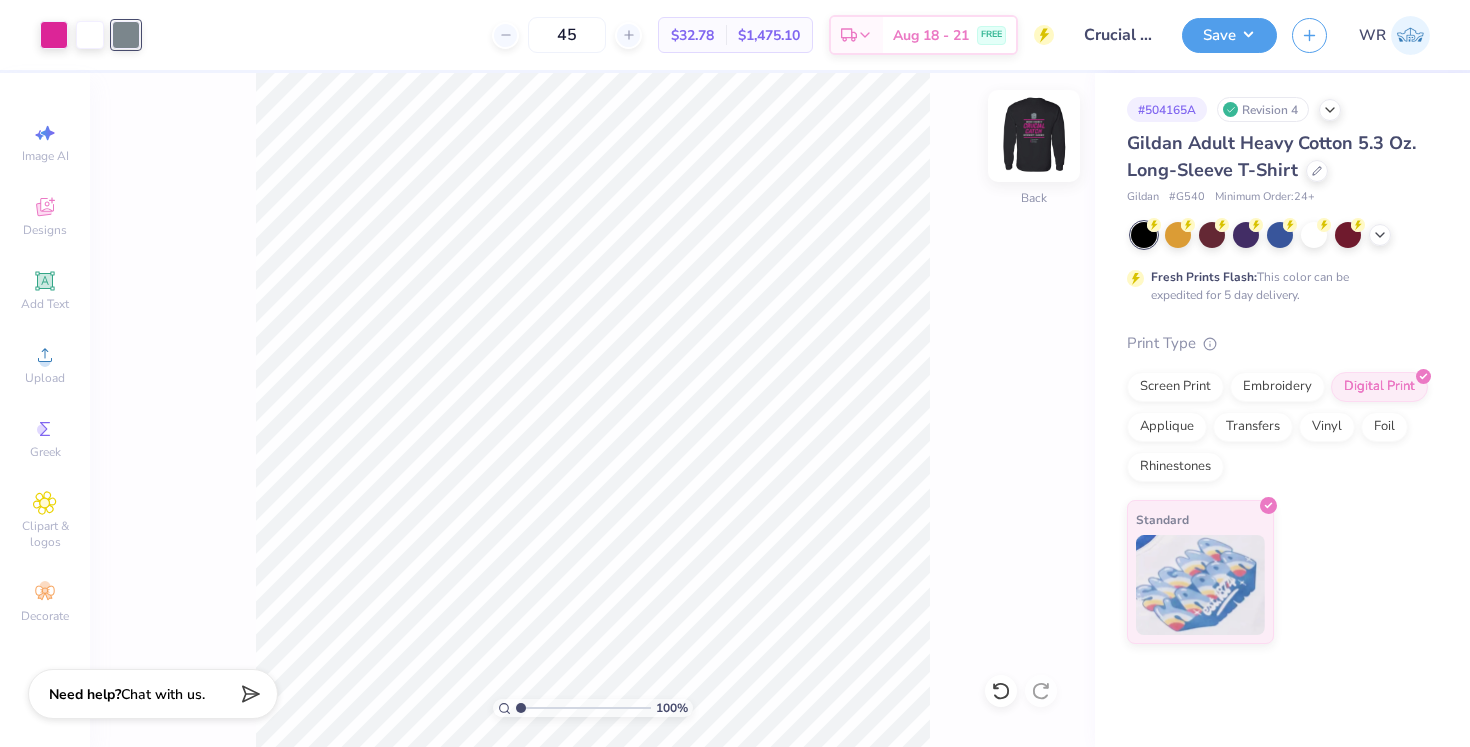click at bounding box center (1034, 136) 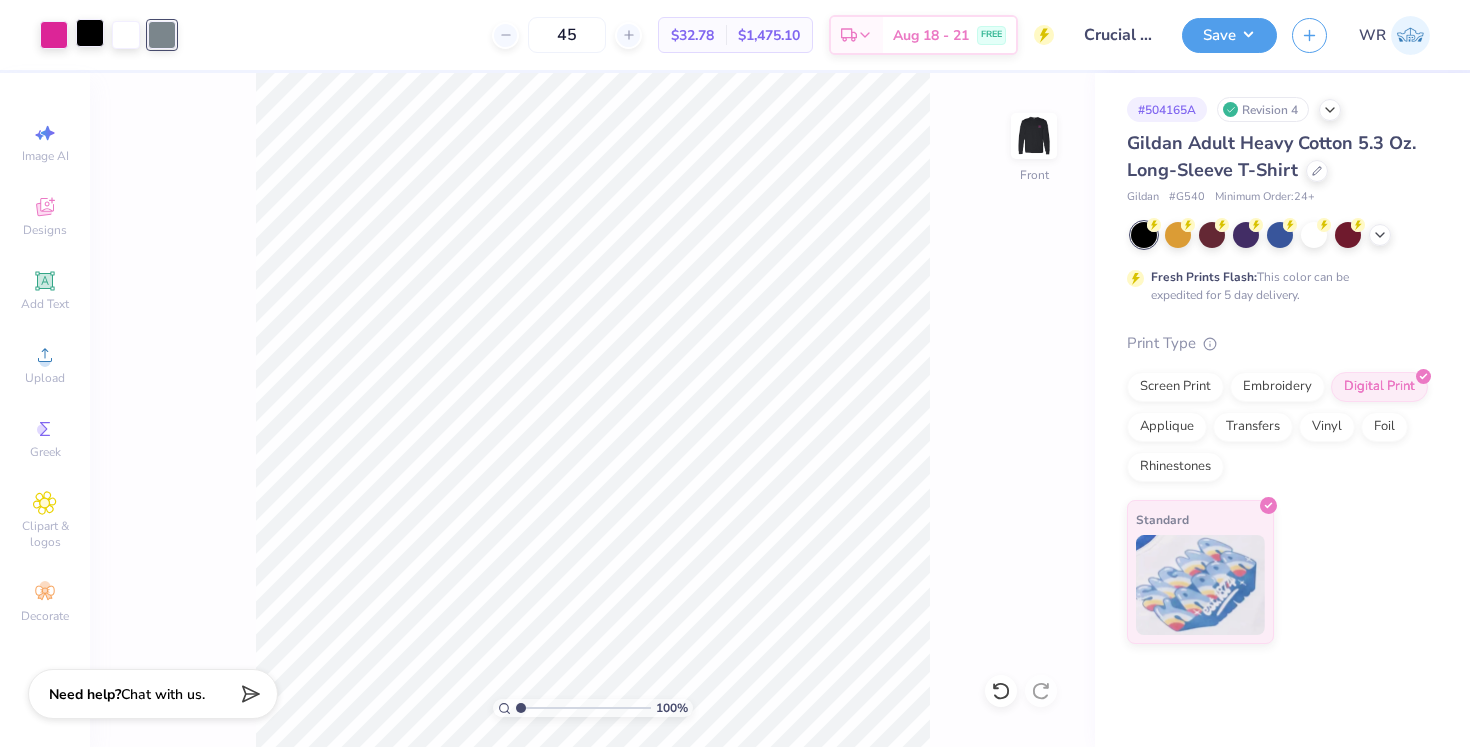 click at bounding box center (90, 33) 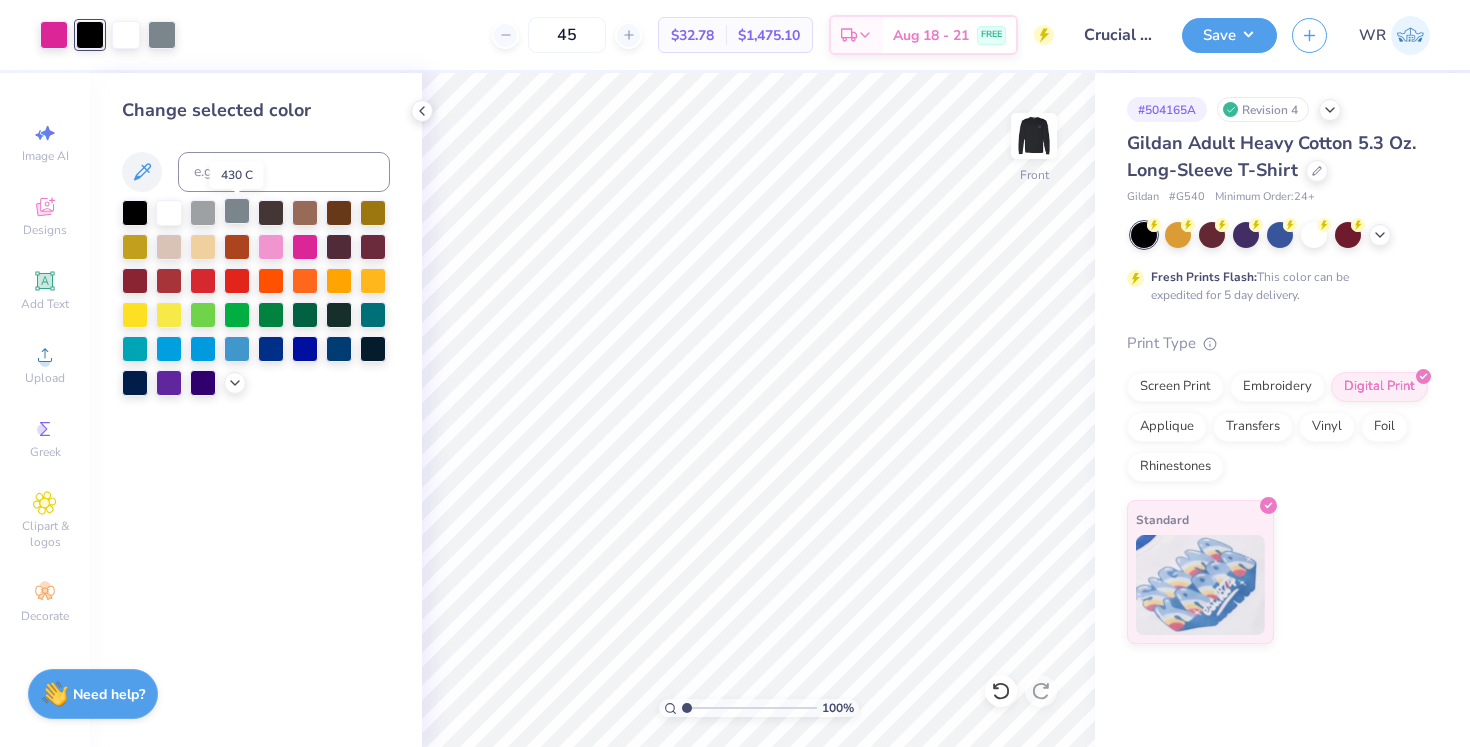 click at bounding box center (237, 211) 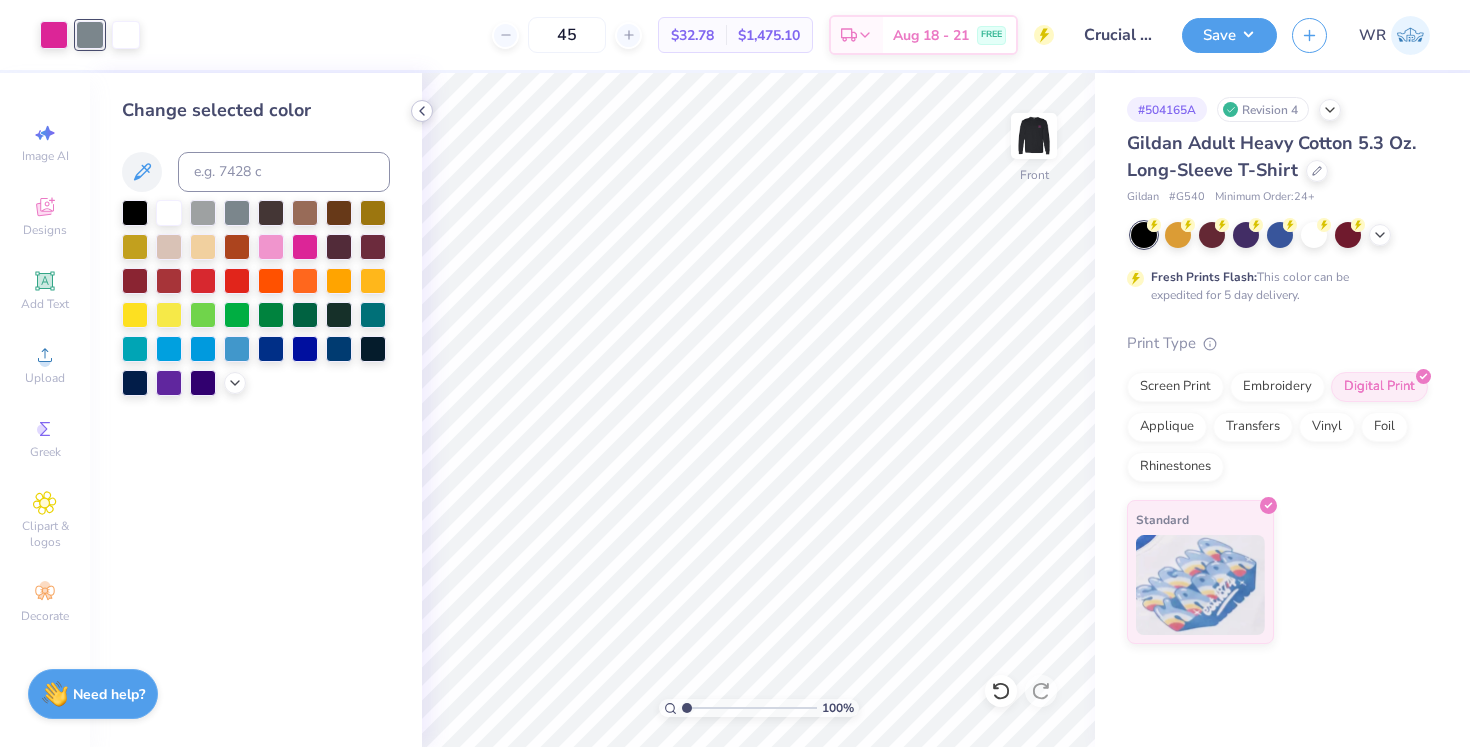 click 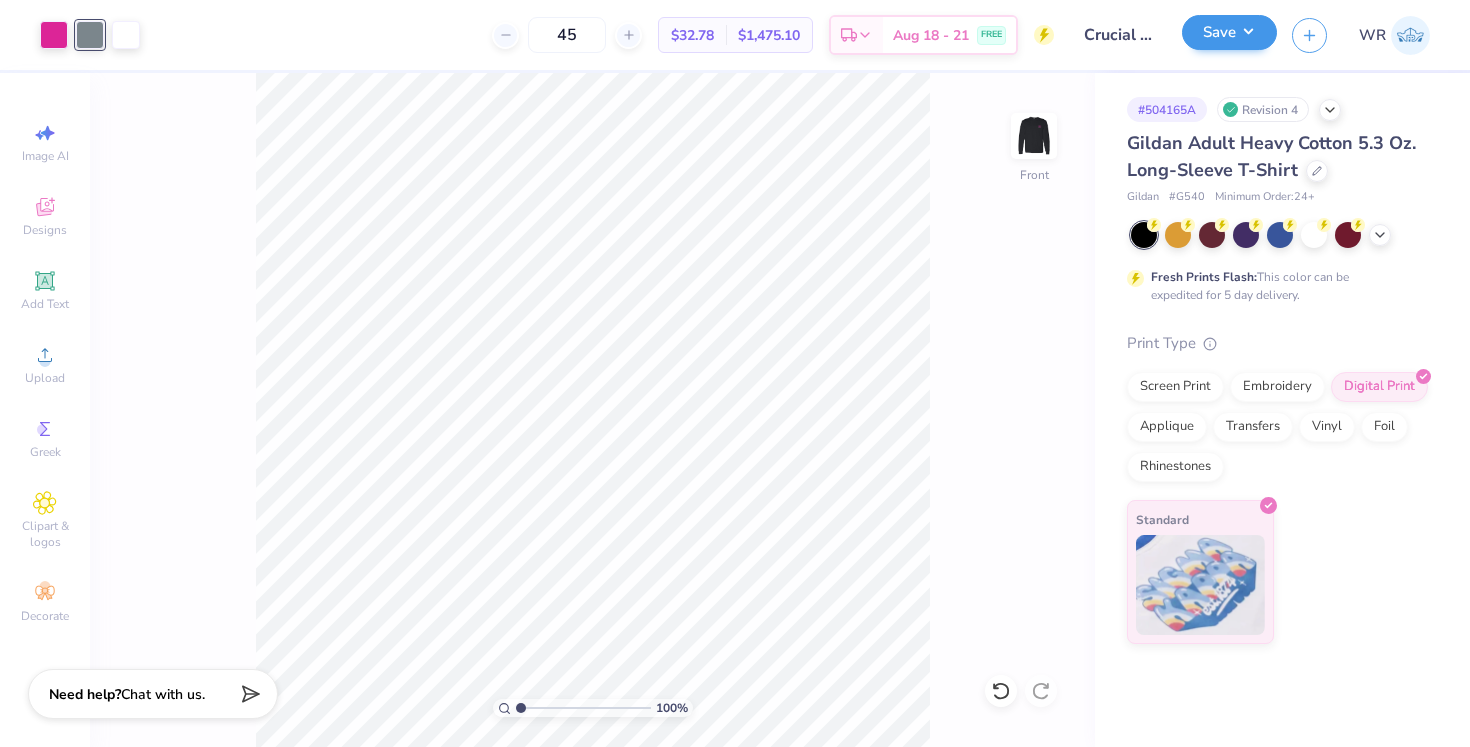 click on "Save" at bounding box center (1229, 35) 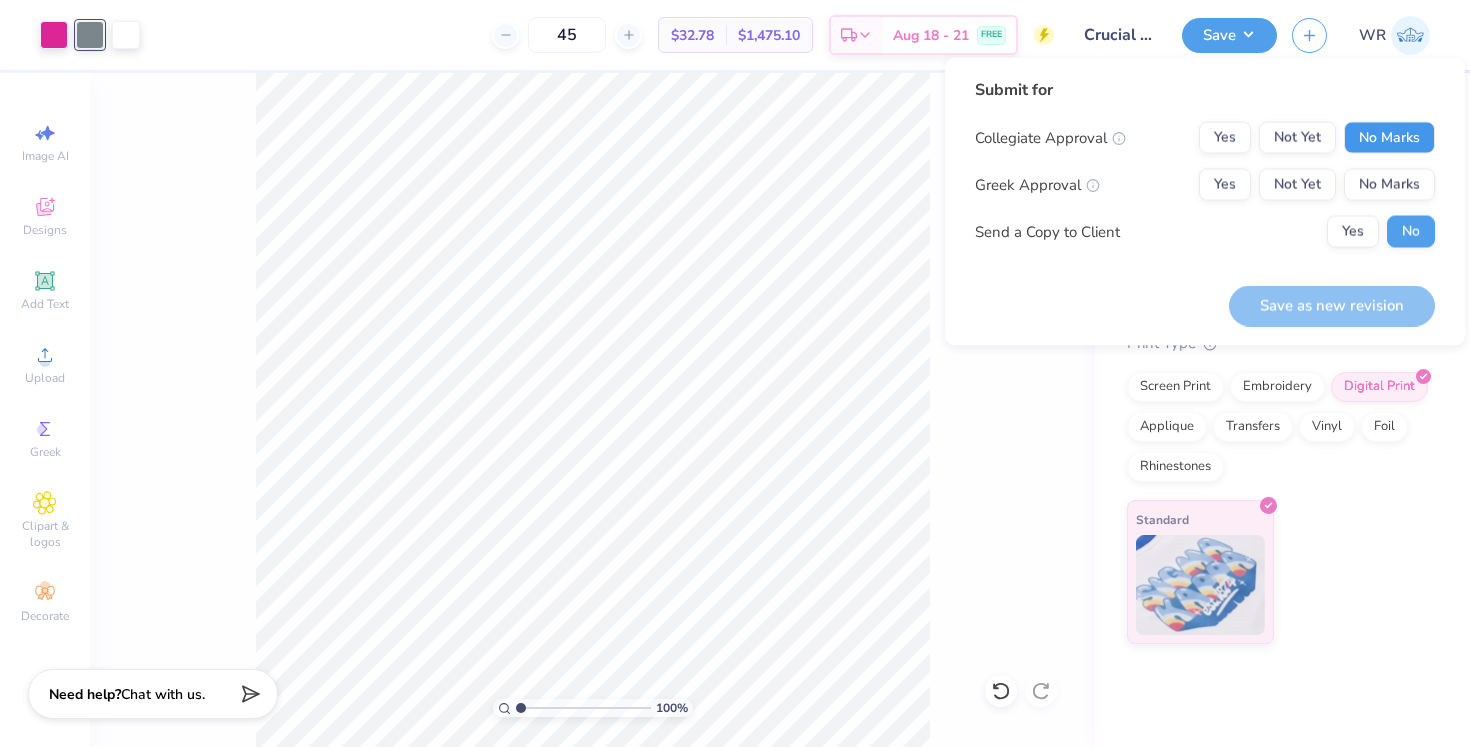 click on "No Marks" at bounding box center (1389, 138) 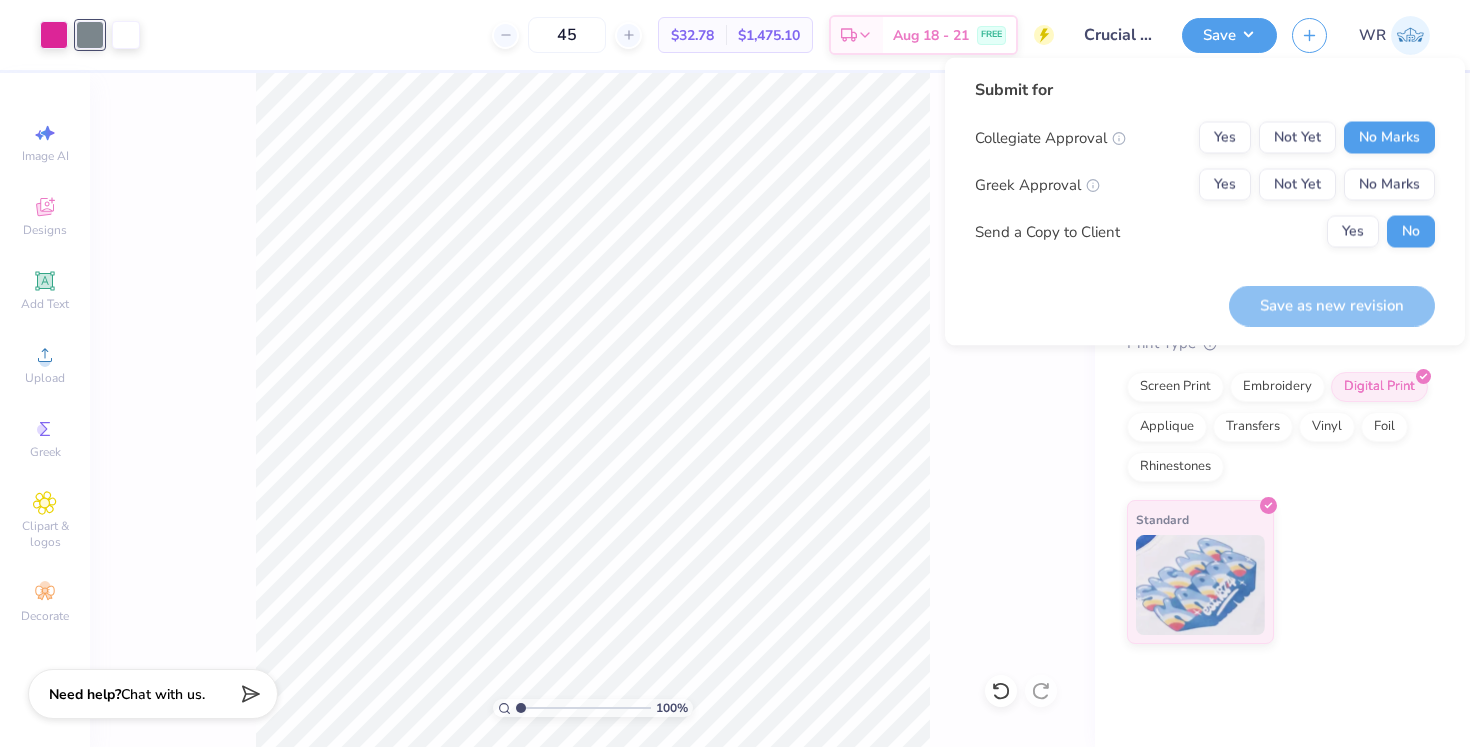 click on "Collegiate Approval Yes Not Yet No Marks Greek Approval Yes Not Yet No Marks Send a Copy to Client Yes No" at bounding box center [1205, 185] 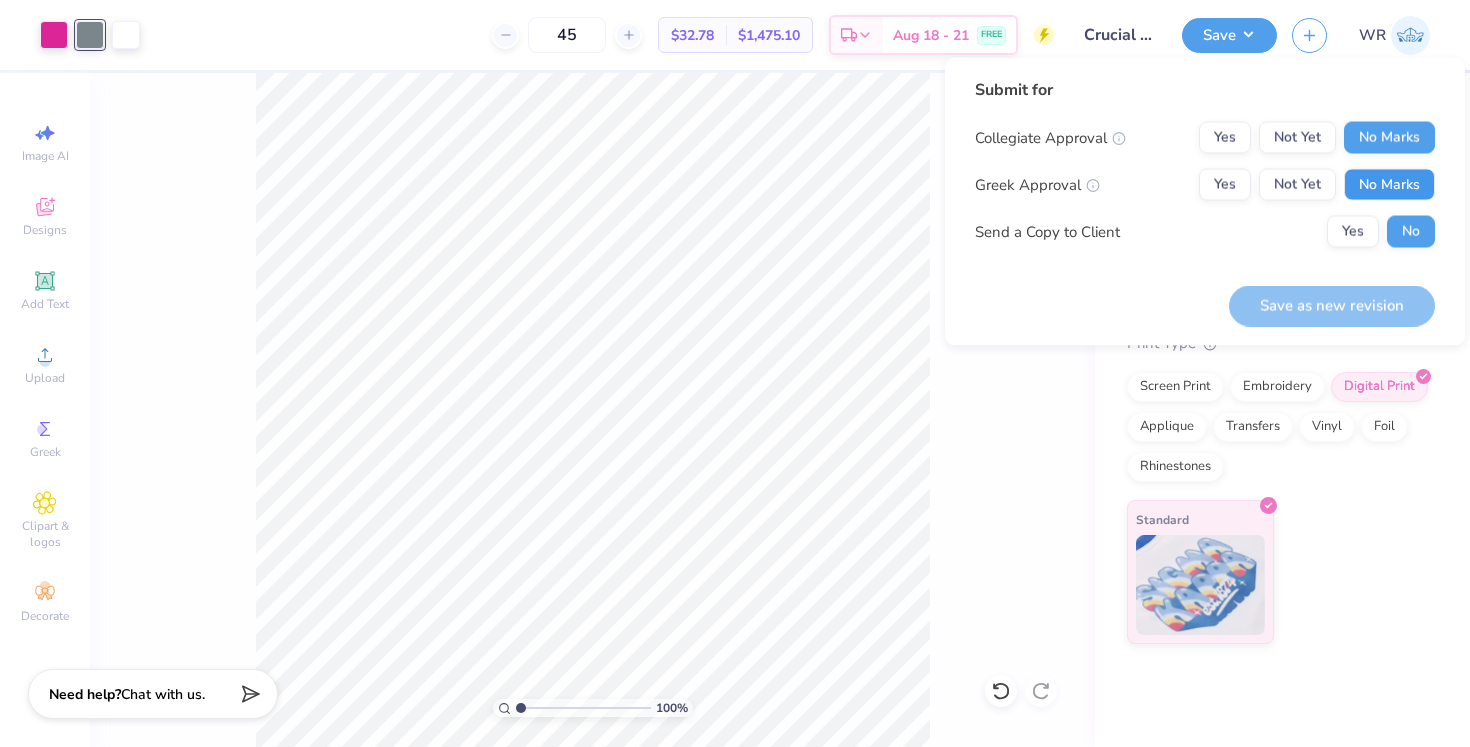 click on "No Marks" at bounding box center (1389, 185) 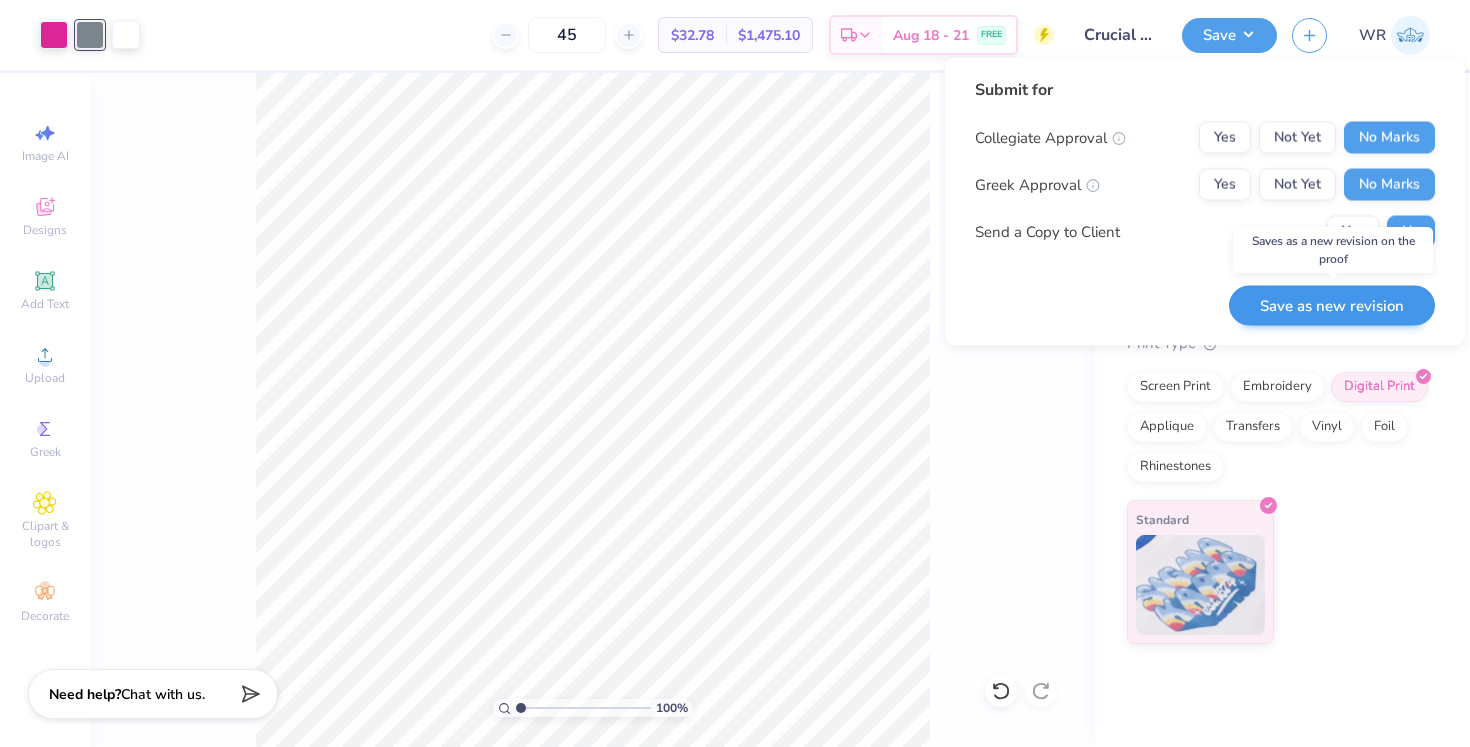 click on "Save as new revision" at bounding box center (1332, 305) 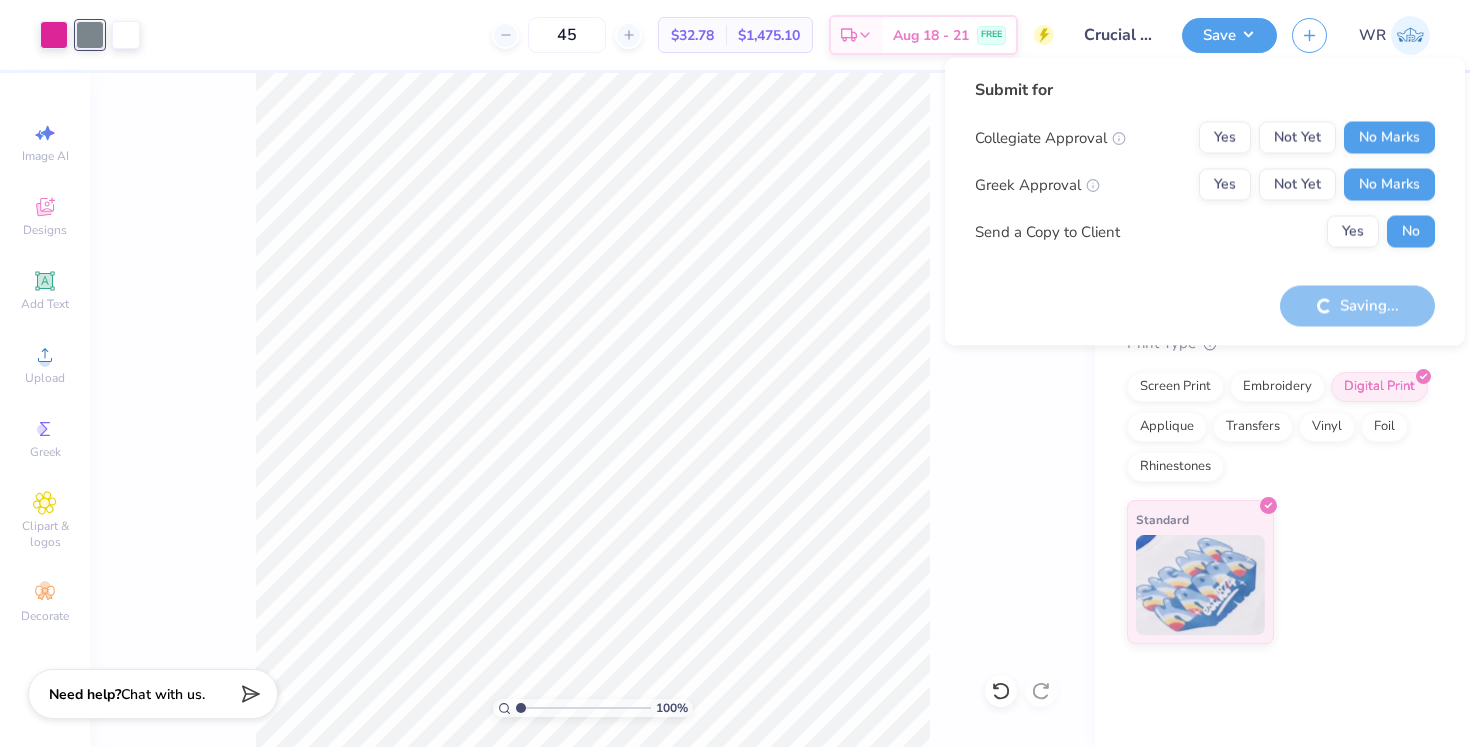 click on "100  % Front" at bounding box center [592, 410] 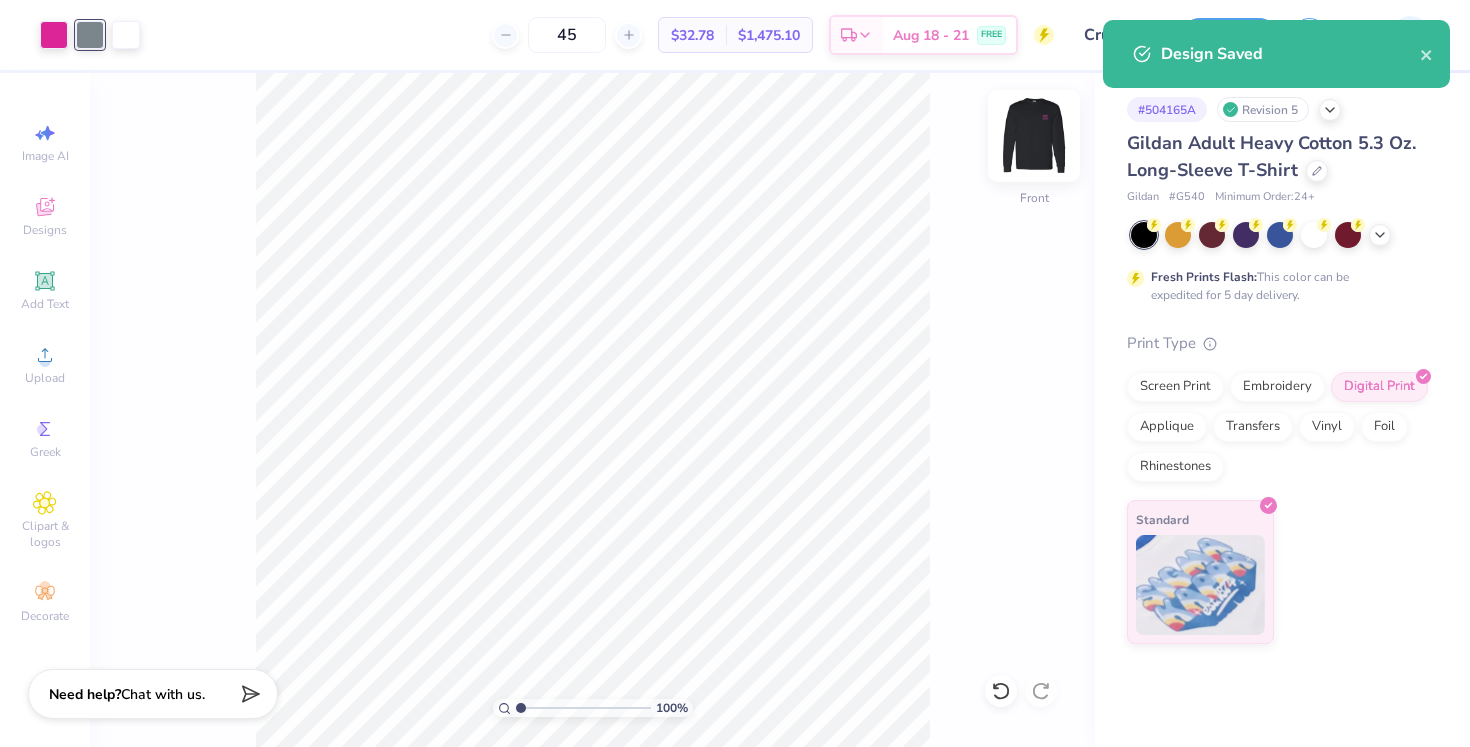 click at bounding box center [1034, 136] 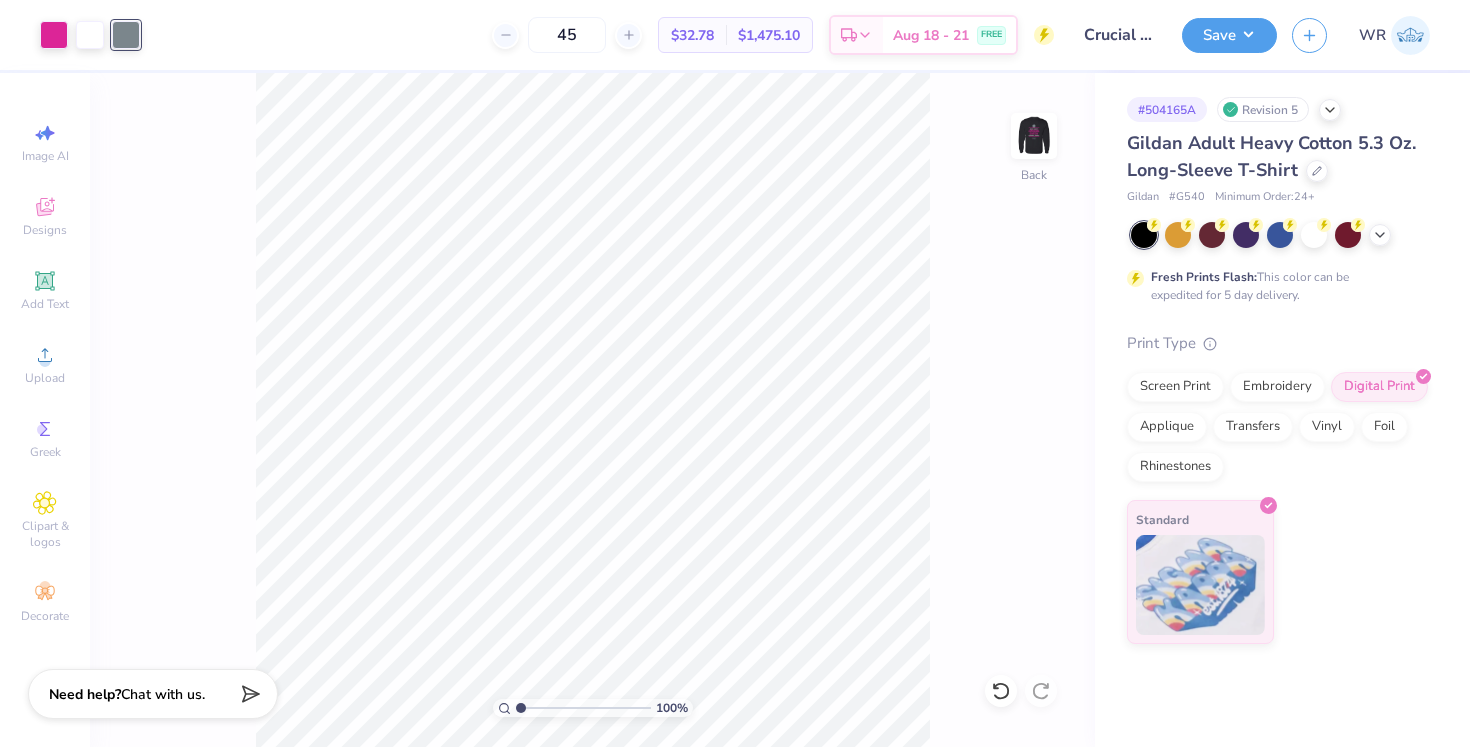 click on "Design Title Crucial Catch Fall Merch" at bounding box center [1118, 35] 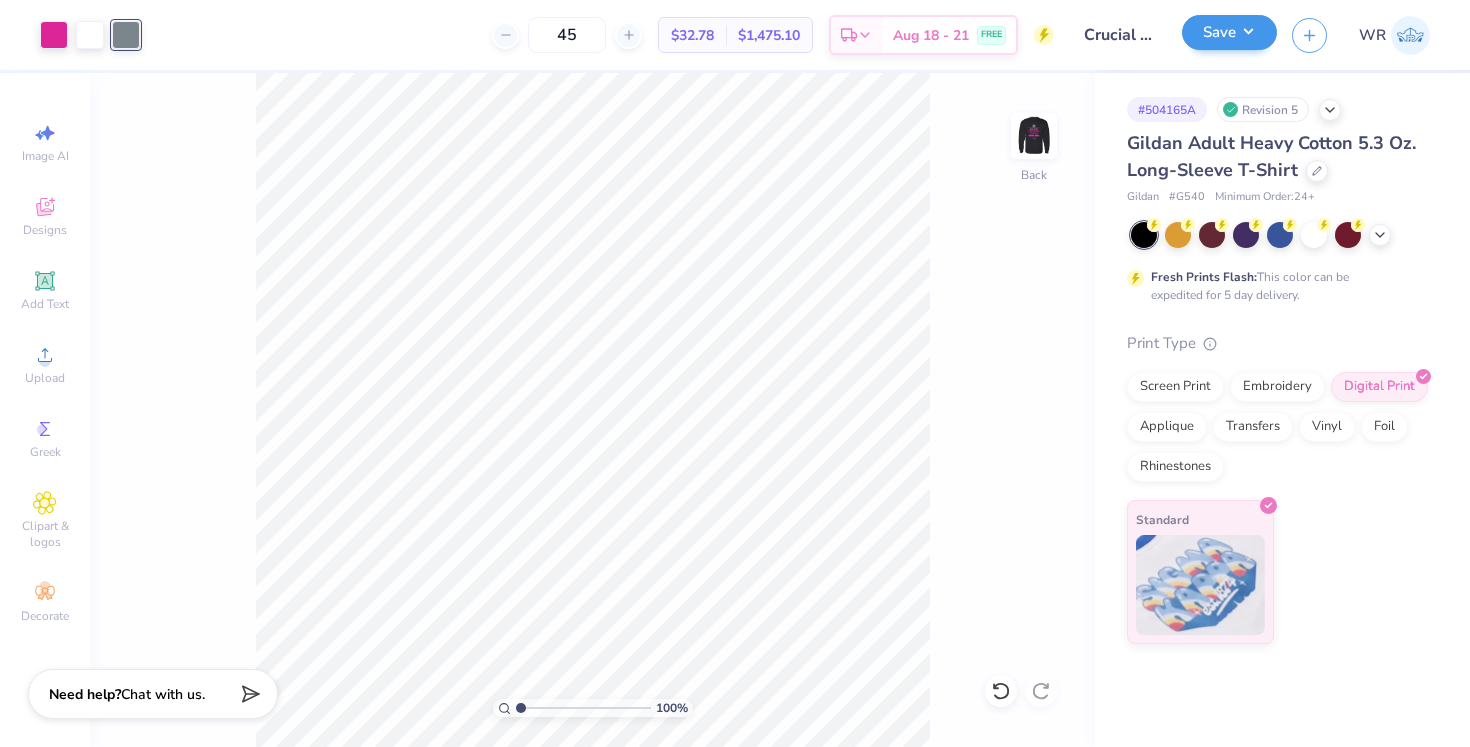 click on "Save" at bounding box center [1229, 32] 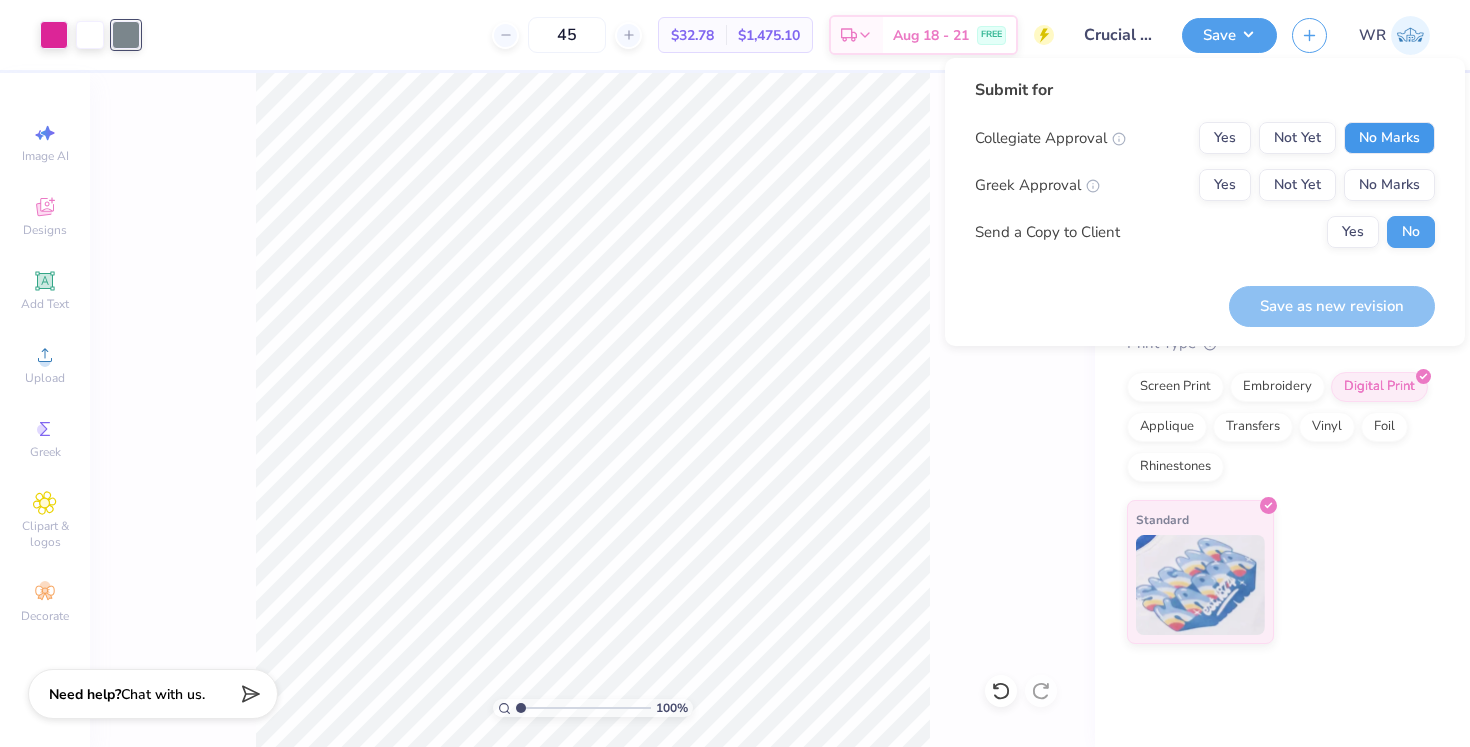 click on "No Marks" at bounding box center (1389, 138) 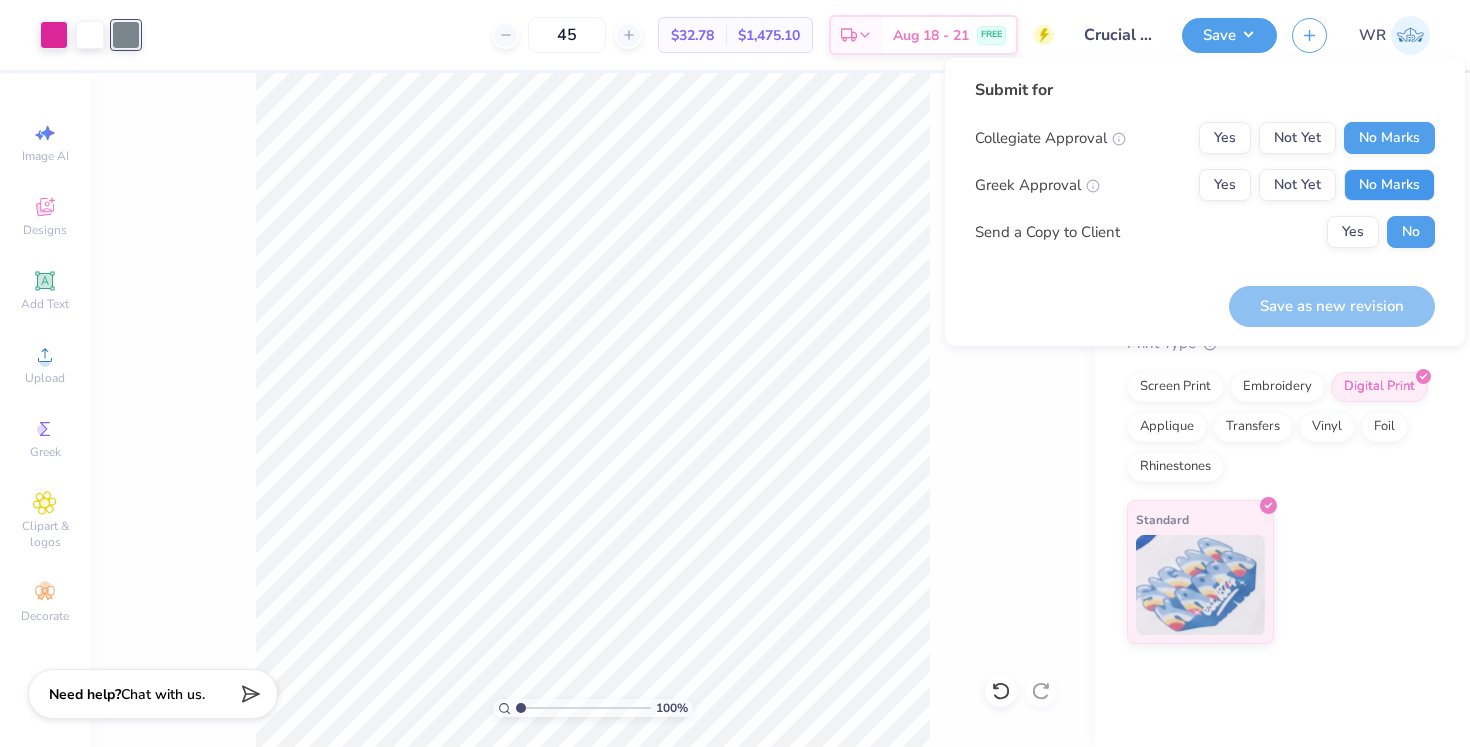 click on "No Marks" at bounding box center (1389, 185) 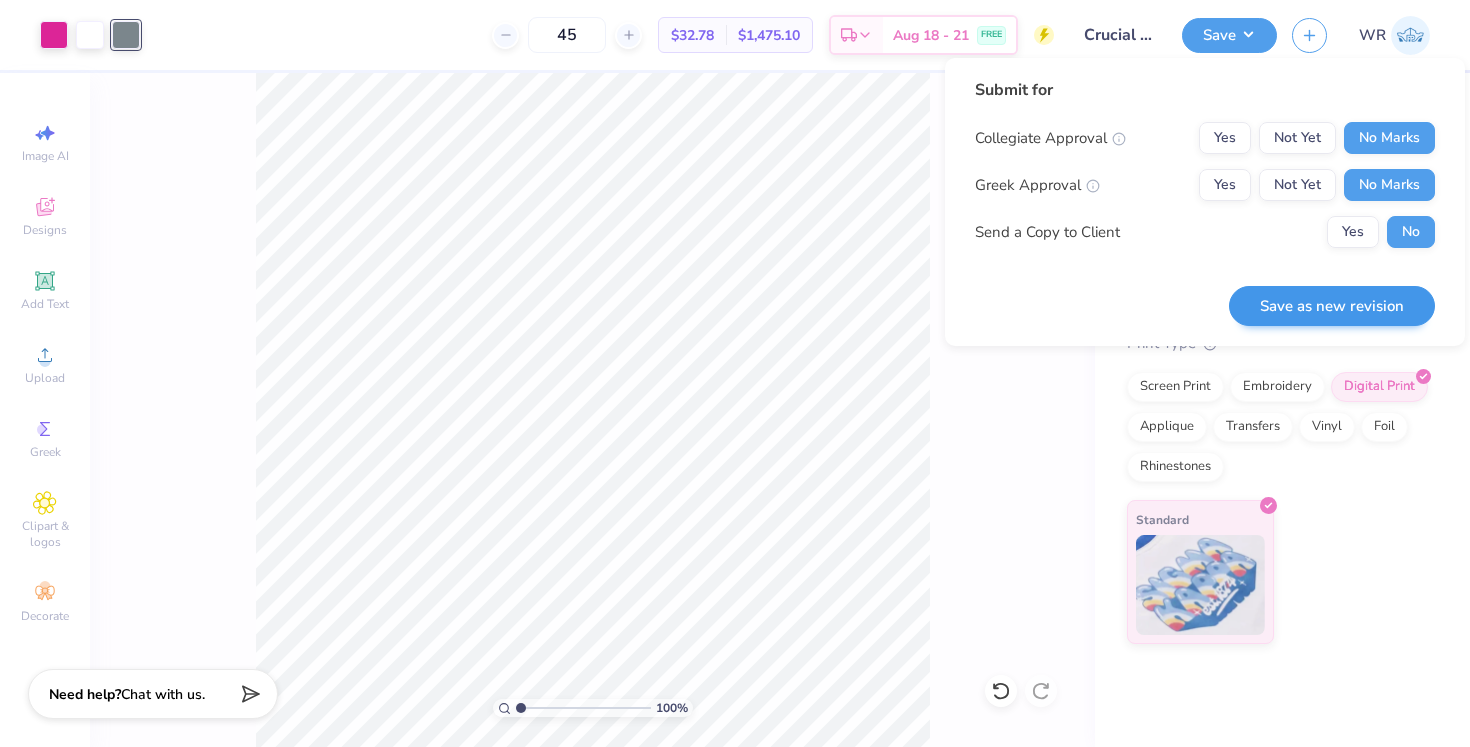 click on "Save as new revision" at bounding box center (1332, 306) 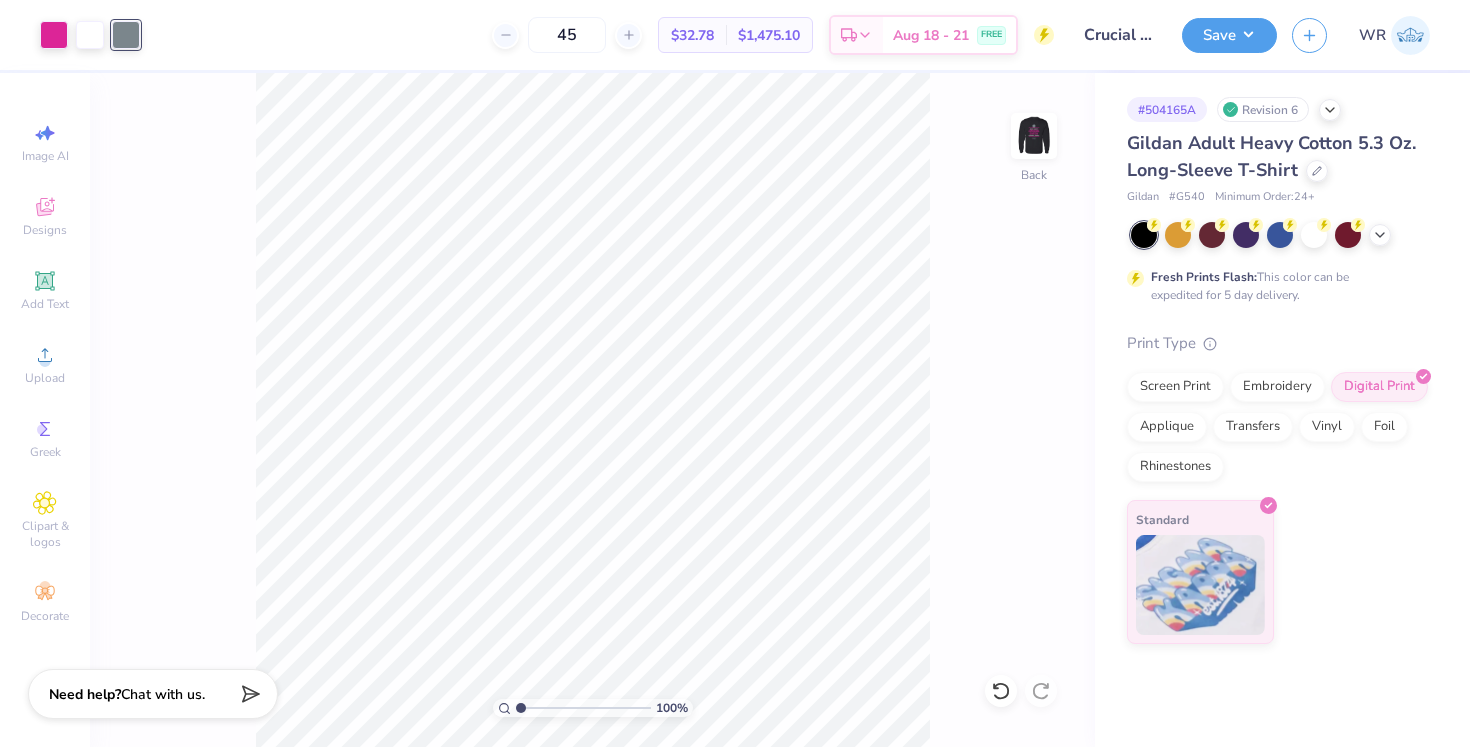 click on "$32.78" at bounding box center (692, 35) 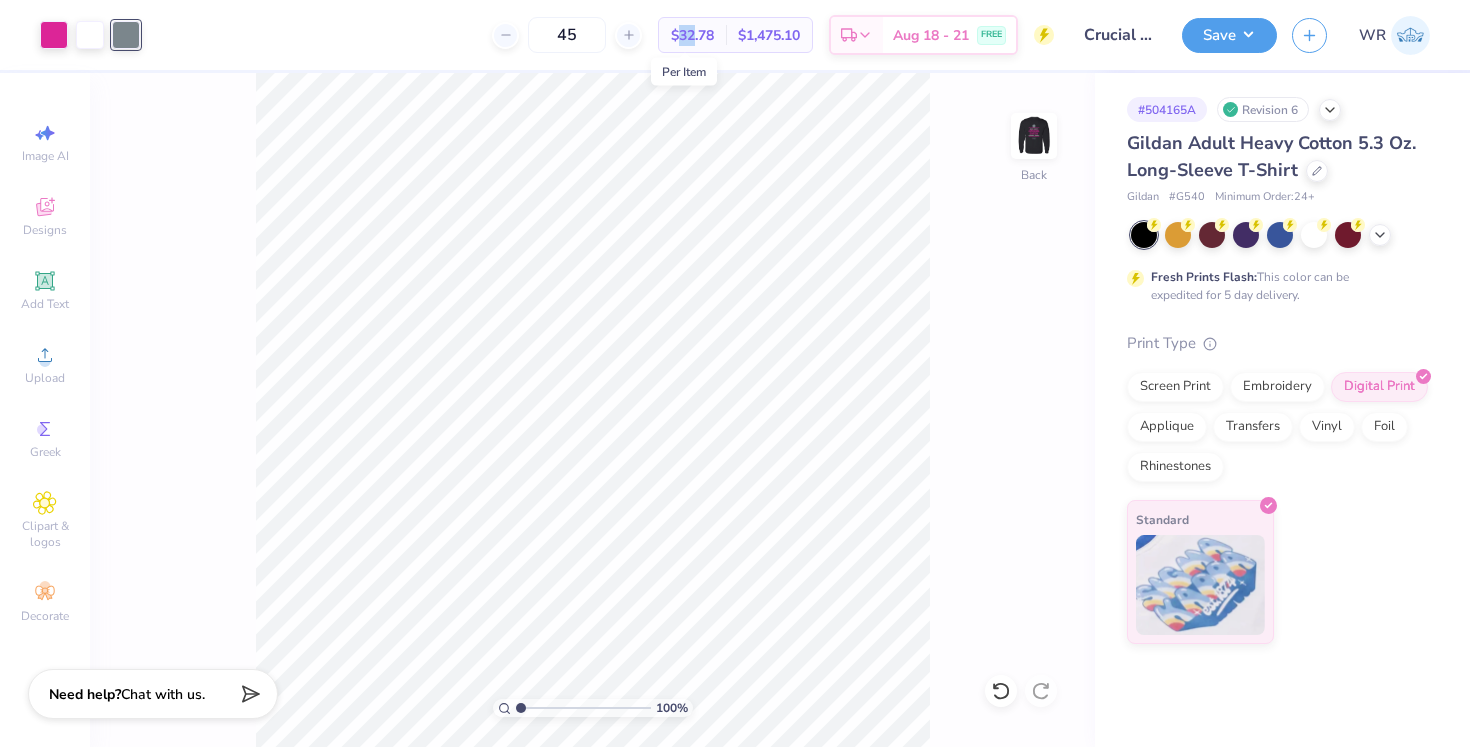 drag, startPoint x: 667, startPoint y: 28, endPoint x: 685, endPoint y: 27, distance: 18.027756 